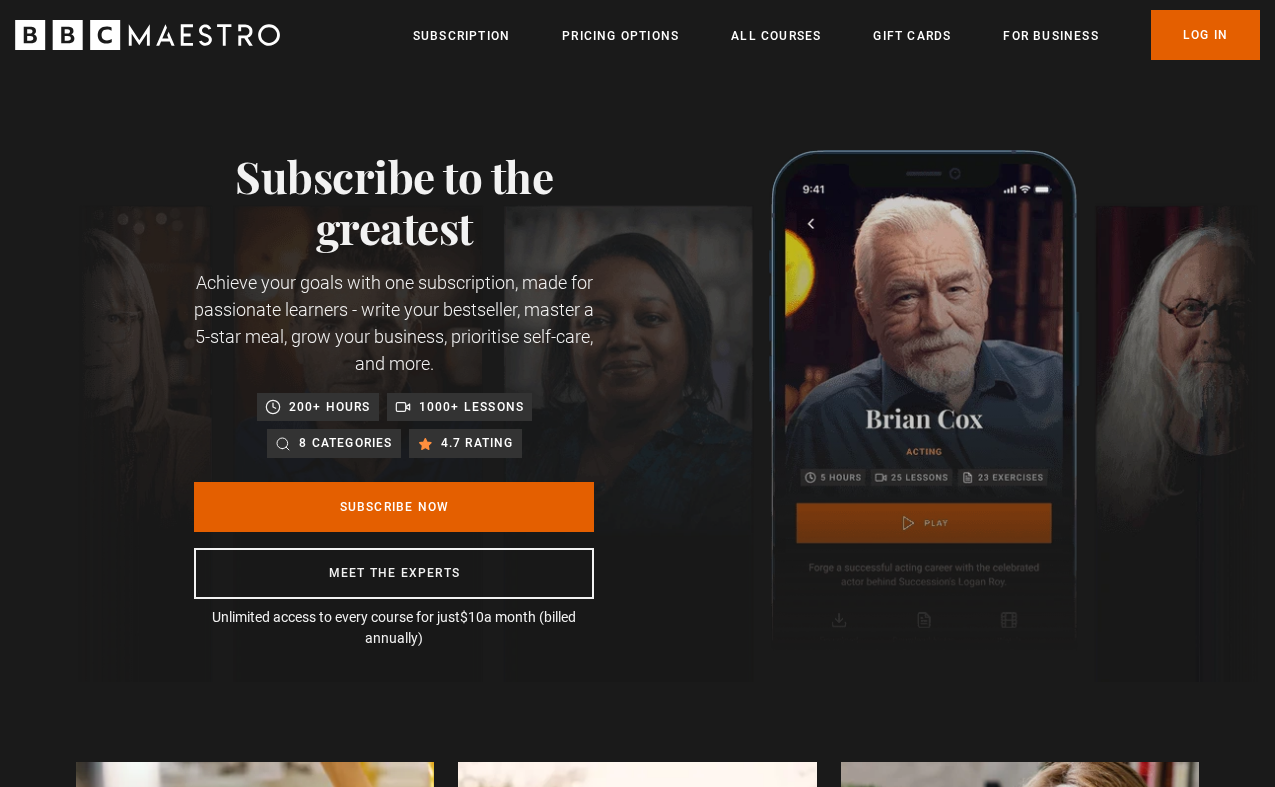 scroll, scrollTop: 0, scrollLeft: 0, axis: both 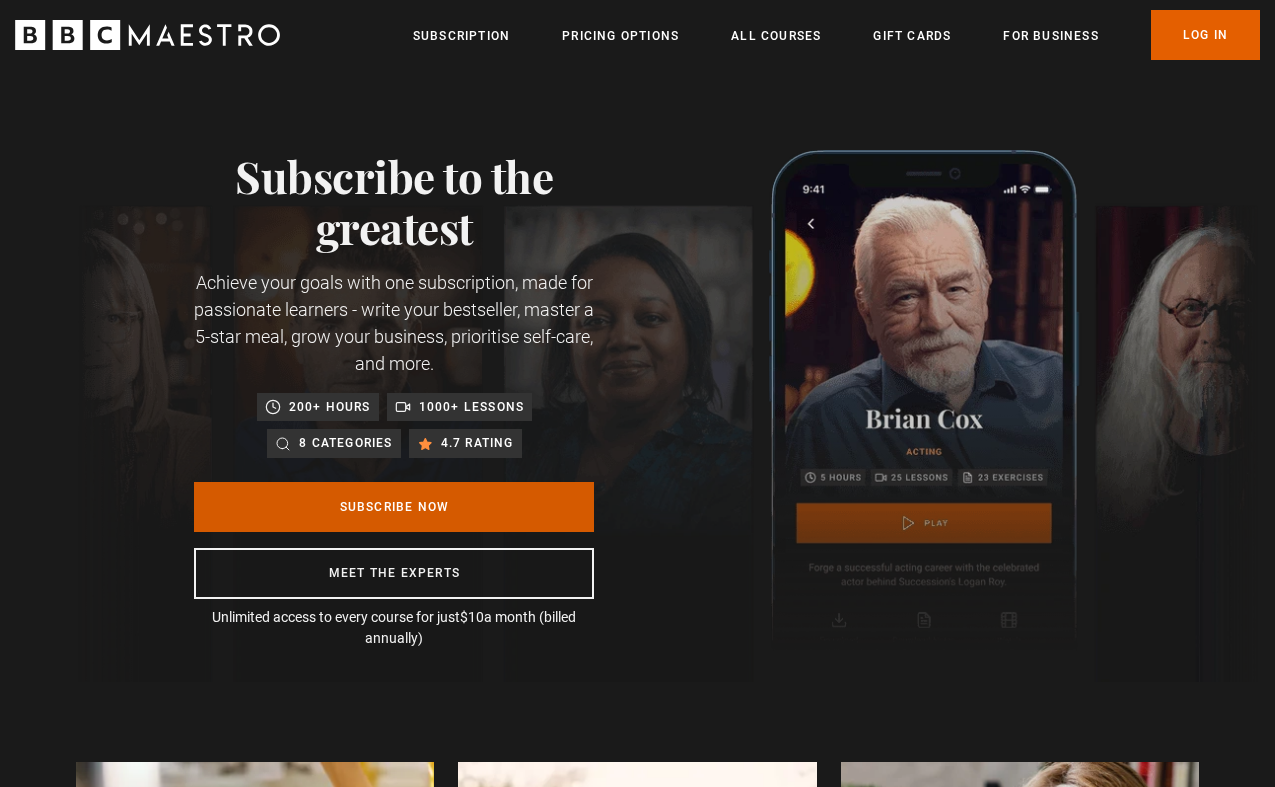 click on "Subscribe Now" at bounding box center (394, 507) 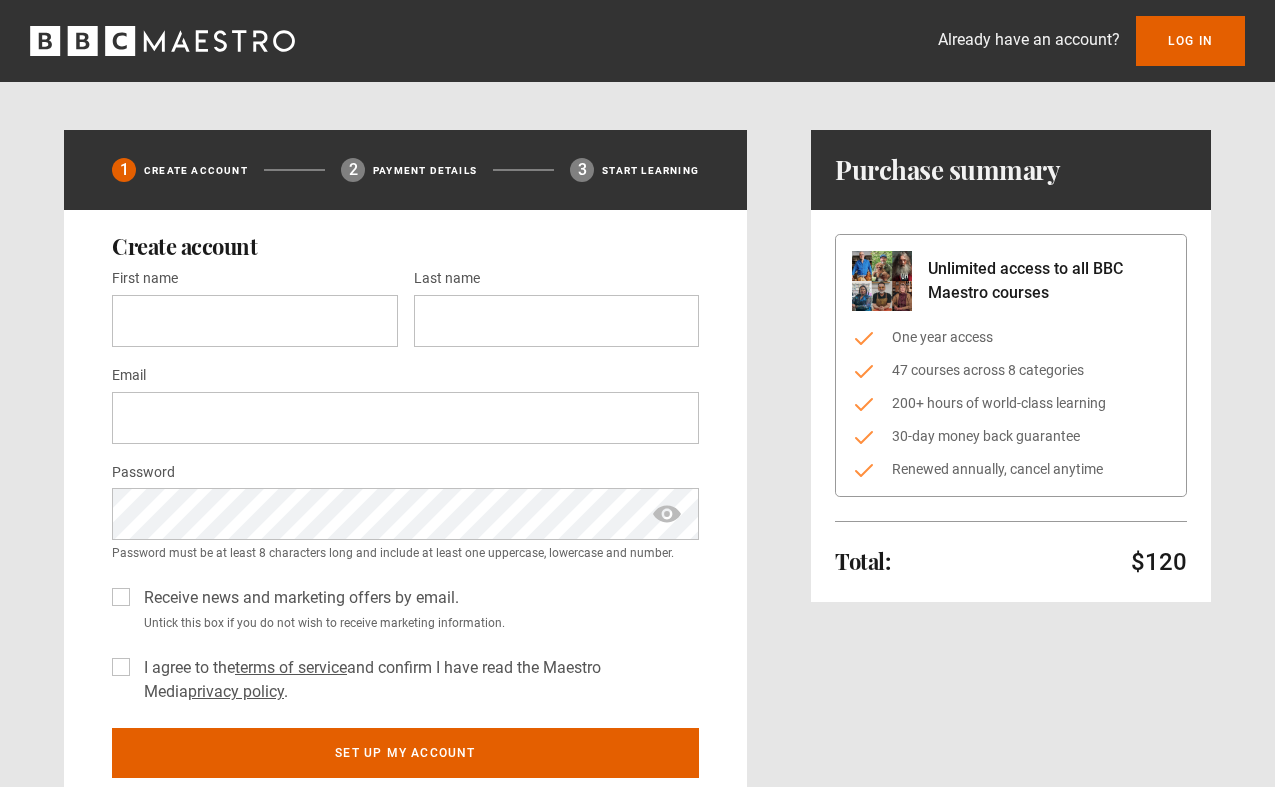 scroll, scrollTop: 0, scrollLeft: 0, axis: both 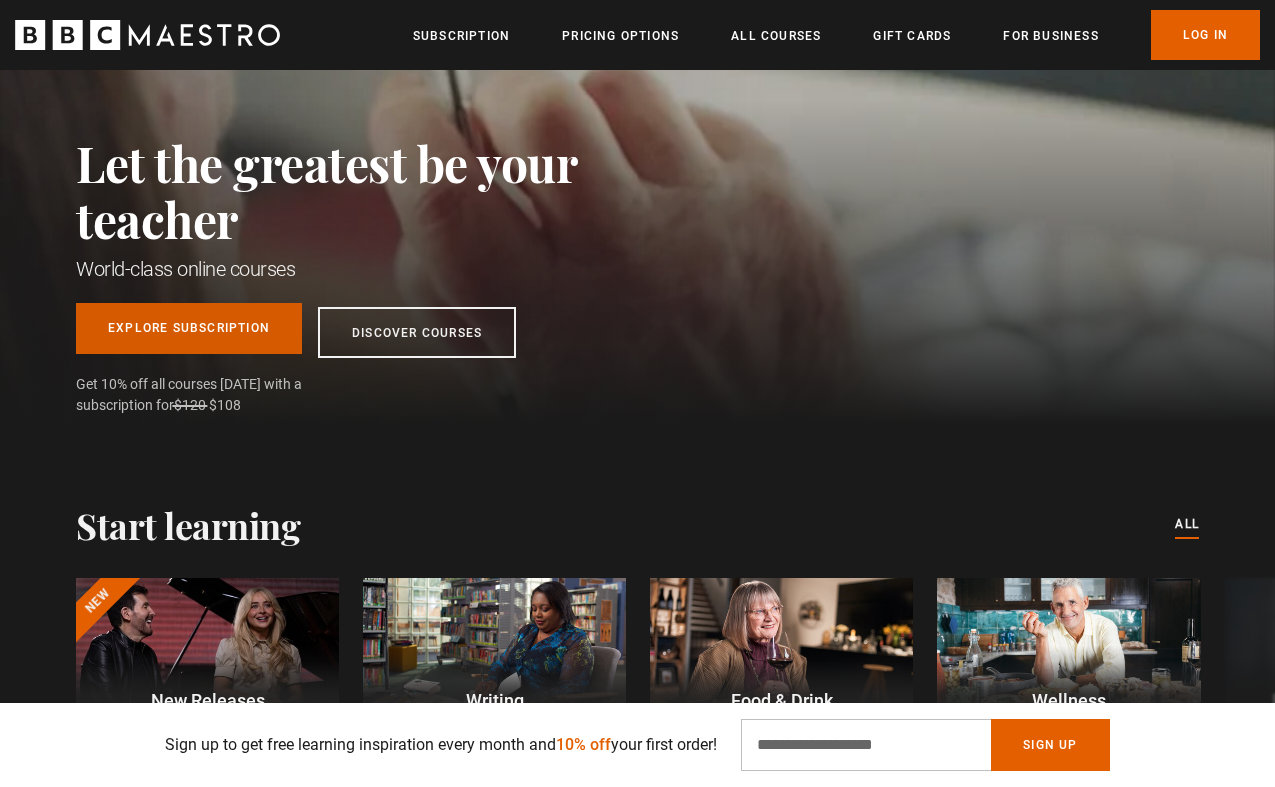 click on "Explore Subscription" at bounding box center (189, 328) 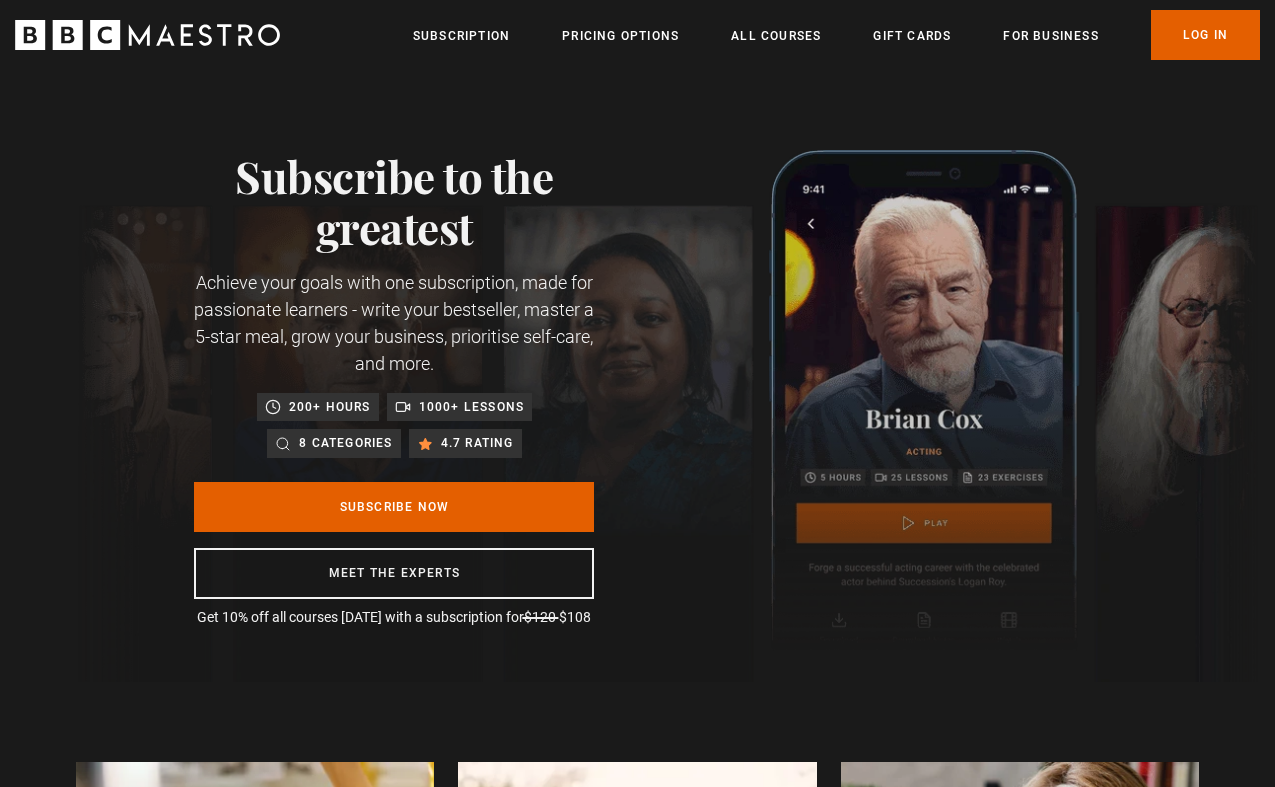 scroll, scrollTop: 0, scrollLeft: 0, axis: both 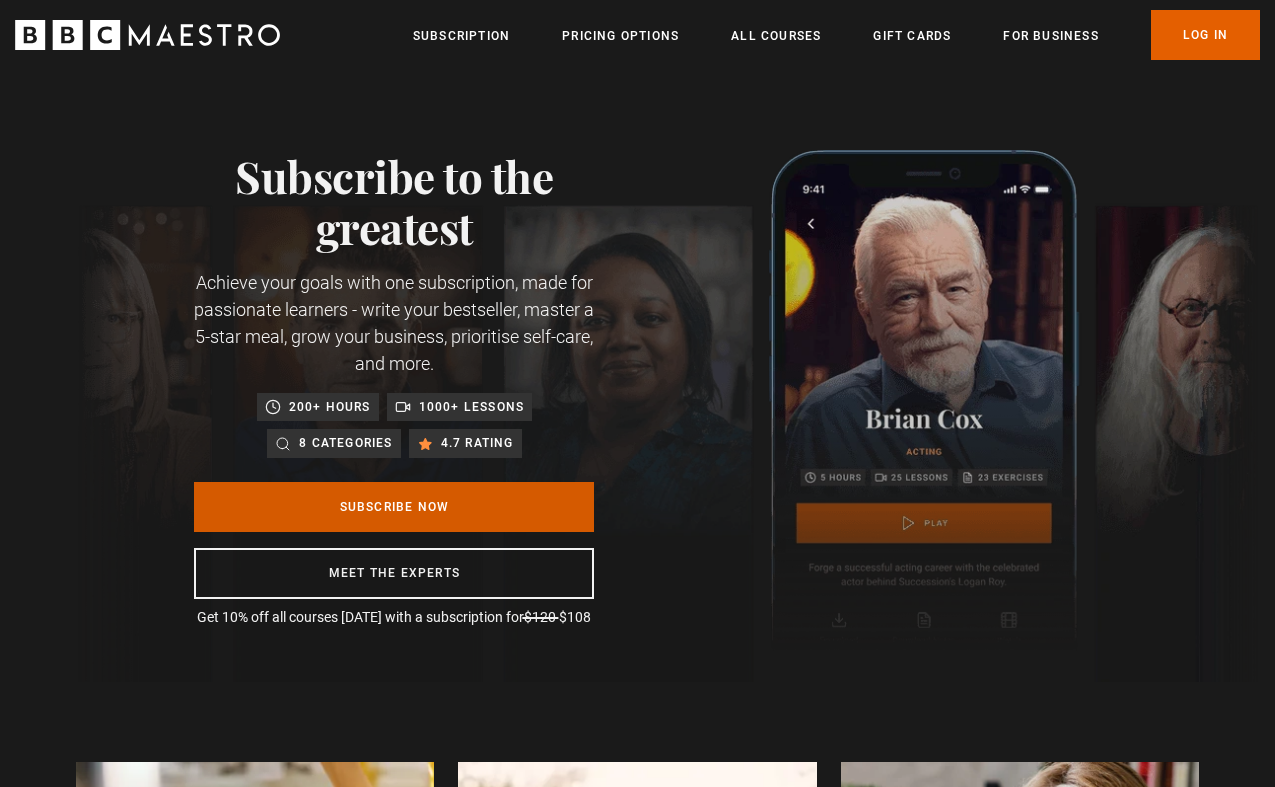 click on "Subscribe Now" at bounding box center [394, 507] 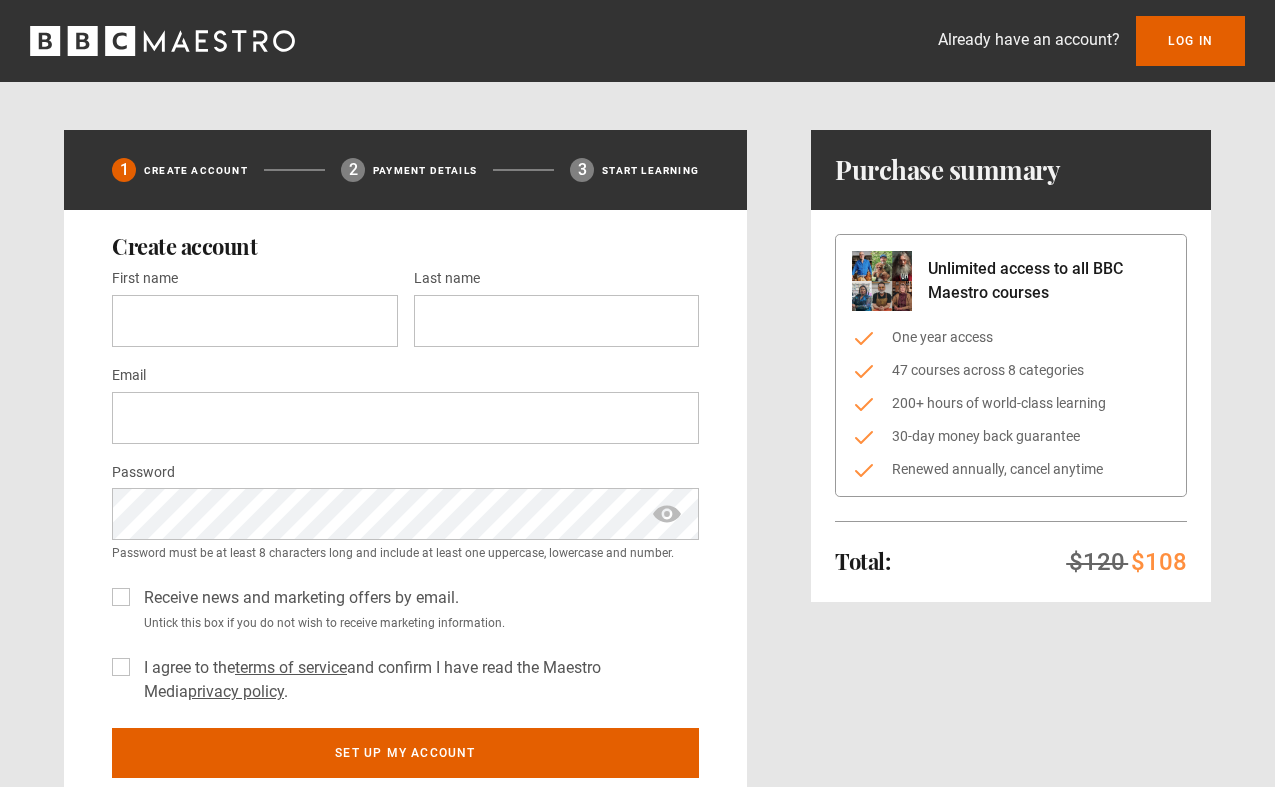 scroll, scrollTop: 0, scrollLeft: 0, axis: both 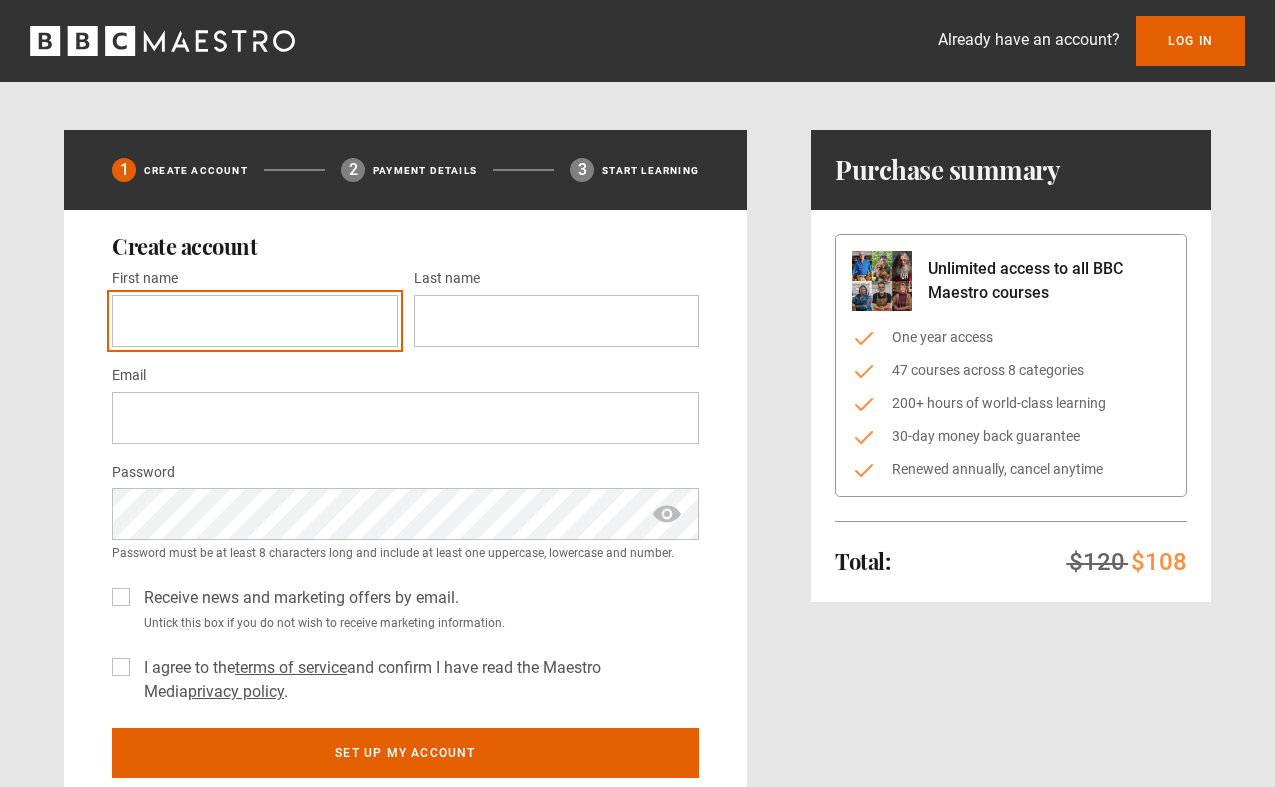 click on "First name  *" at bounding box center [255, 321] 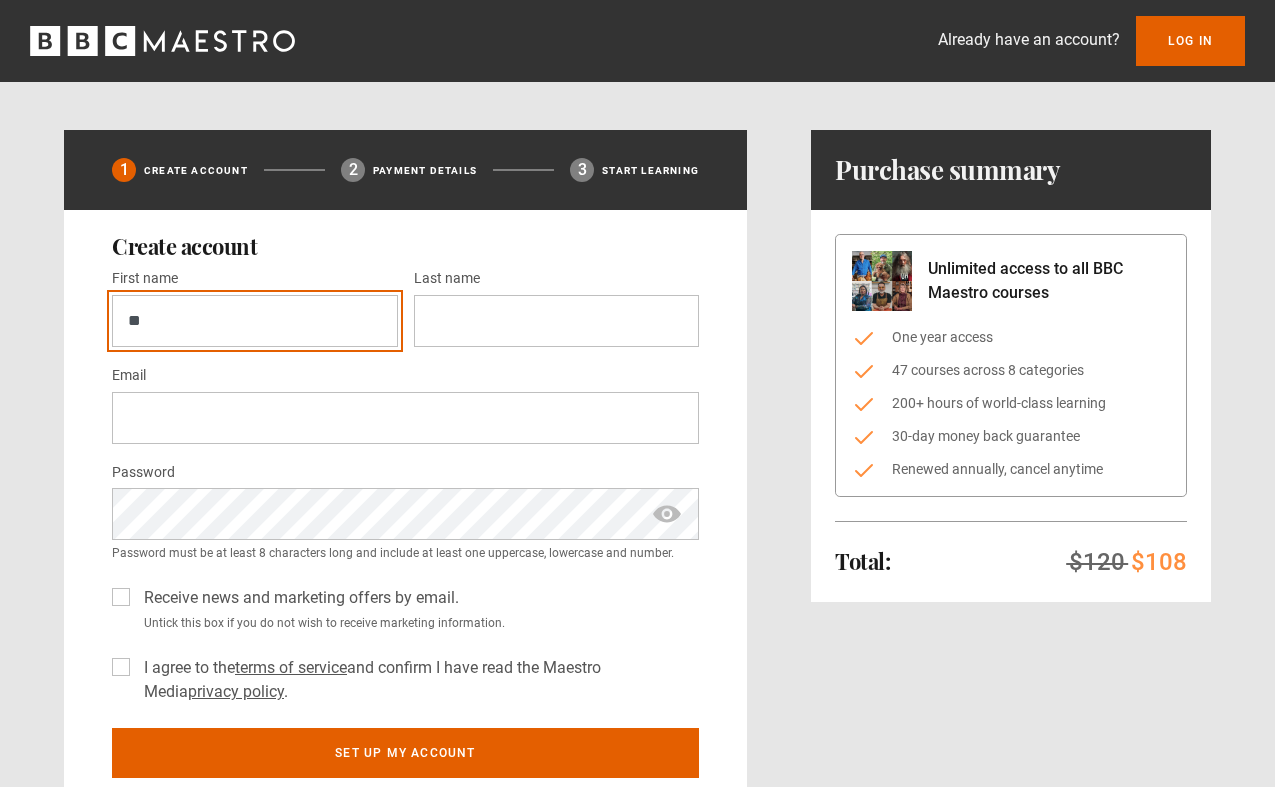 type on "***" 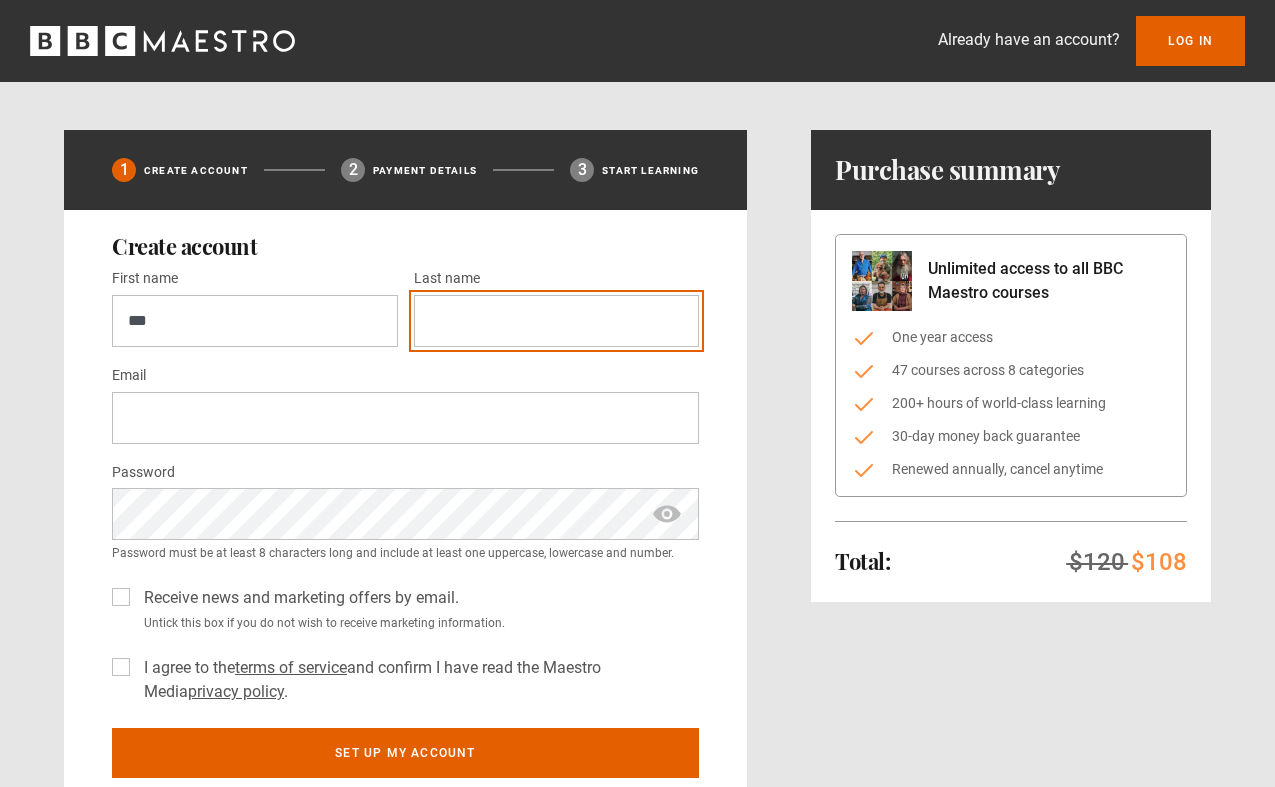 type on "******" 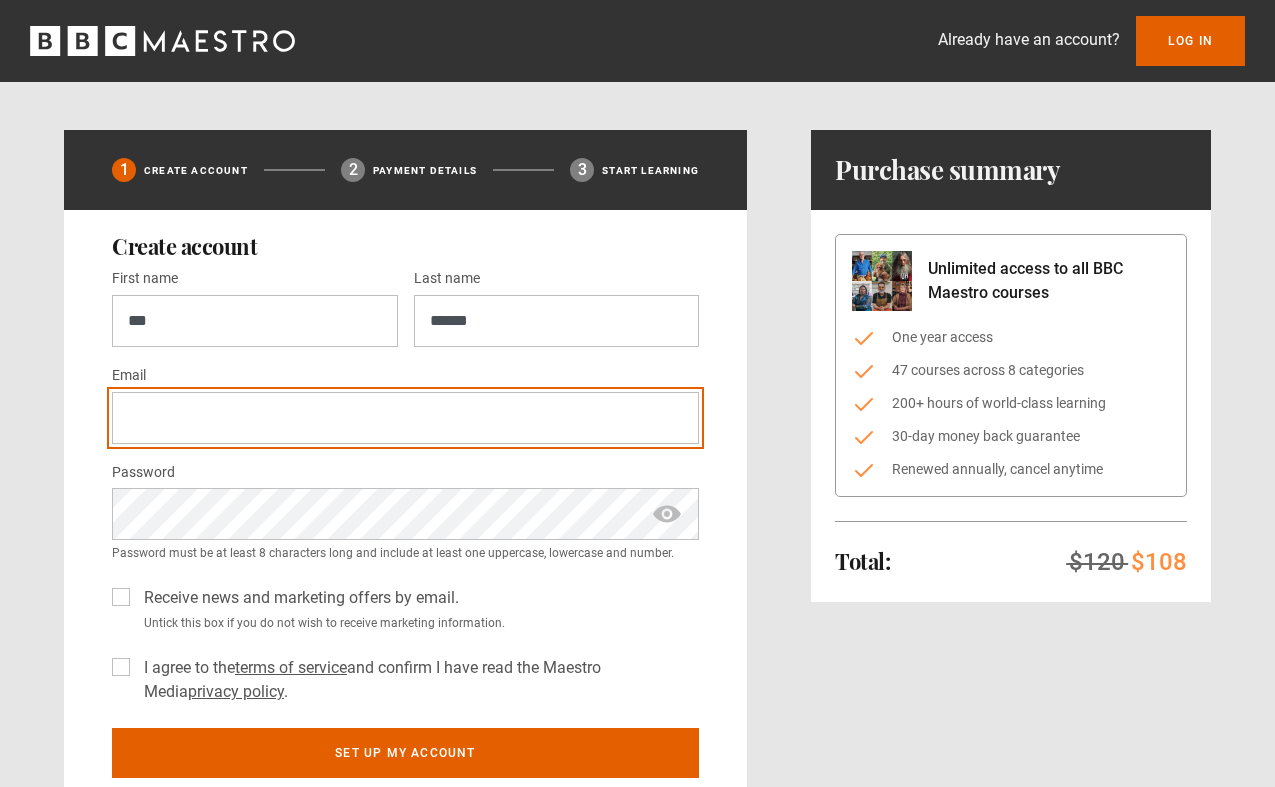 type on "**********" 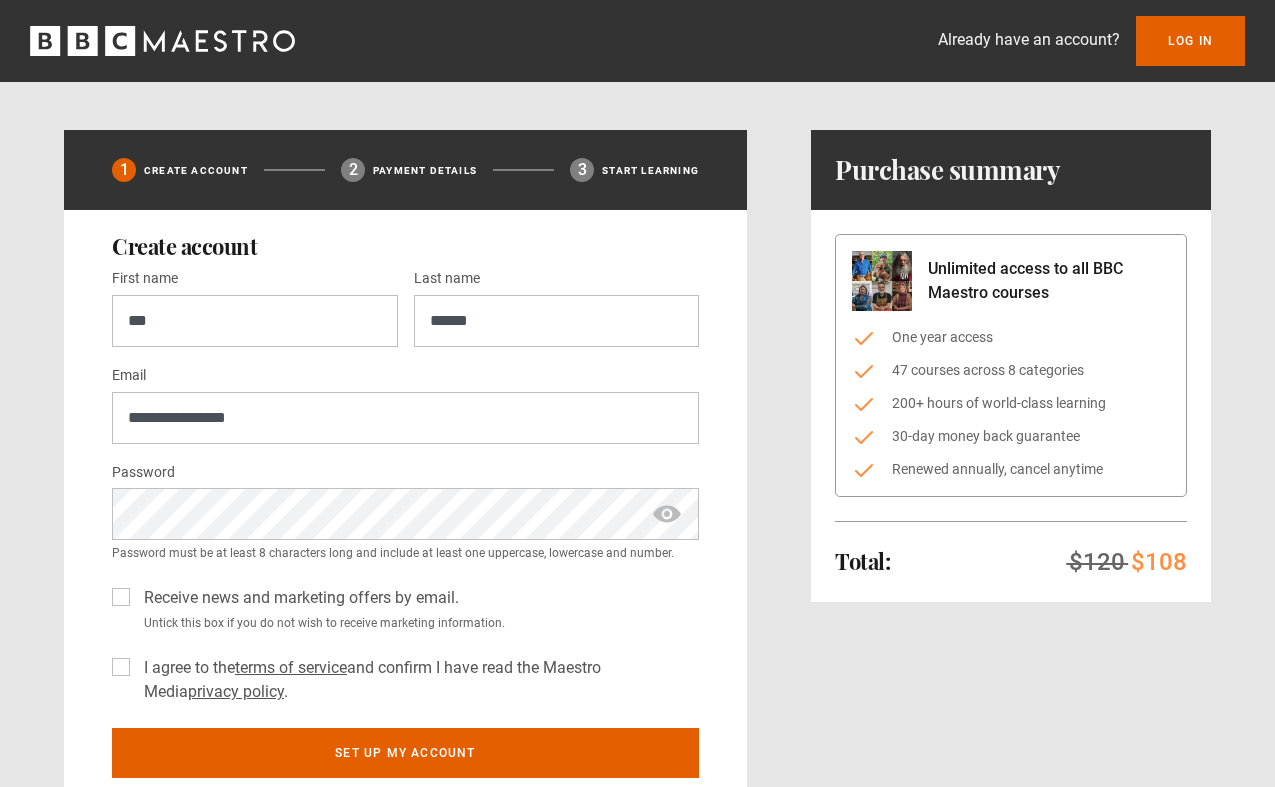 click at bounding box center [667, 514] 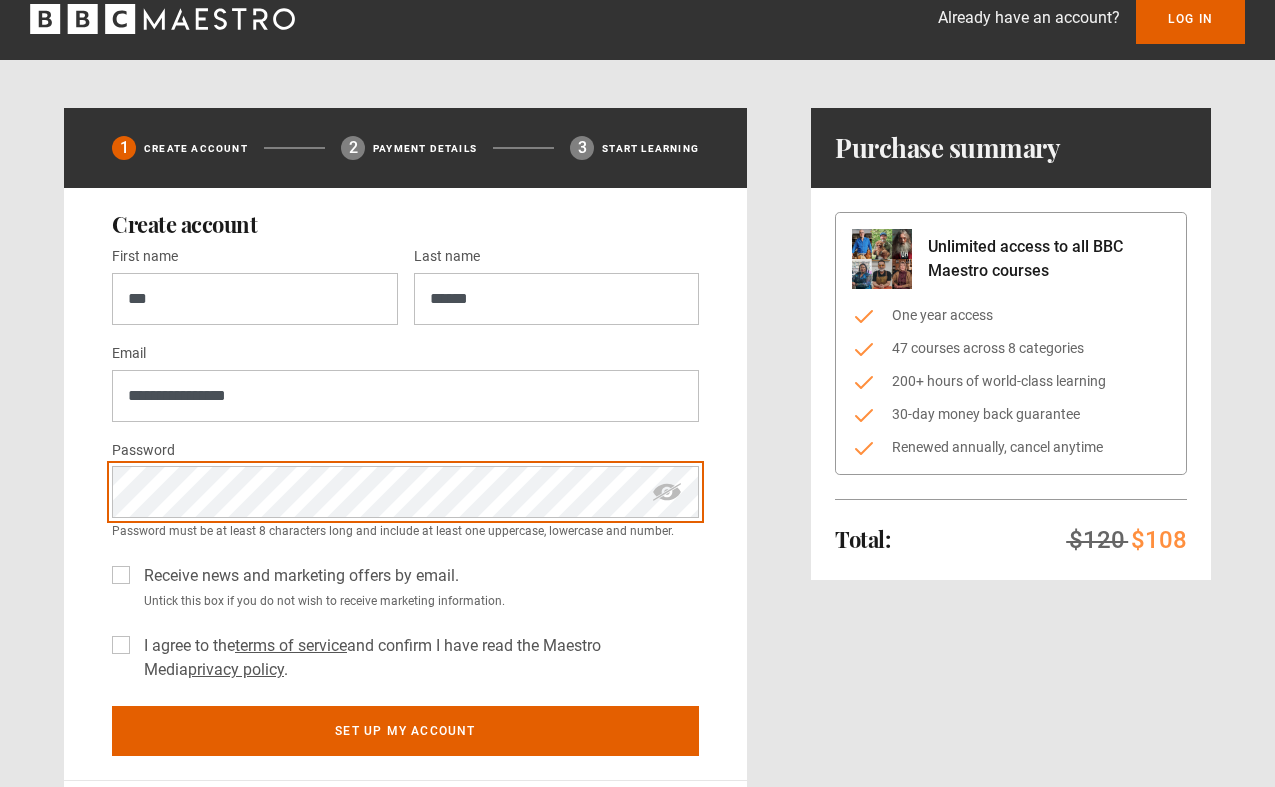scroll, scrollTop: 26, scrollLeft: 0, axis: vertical 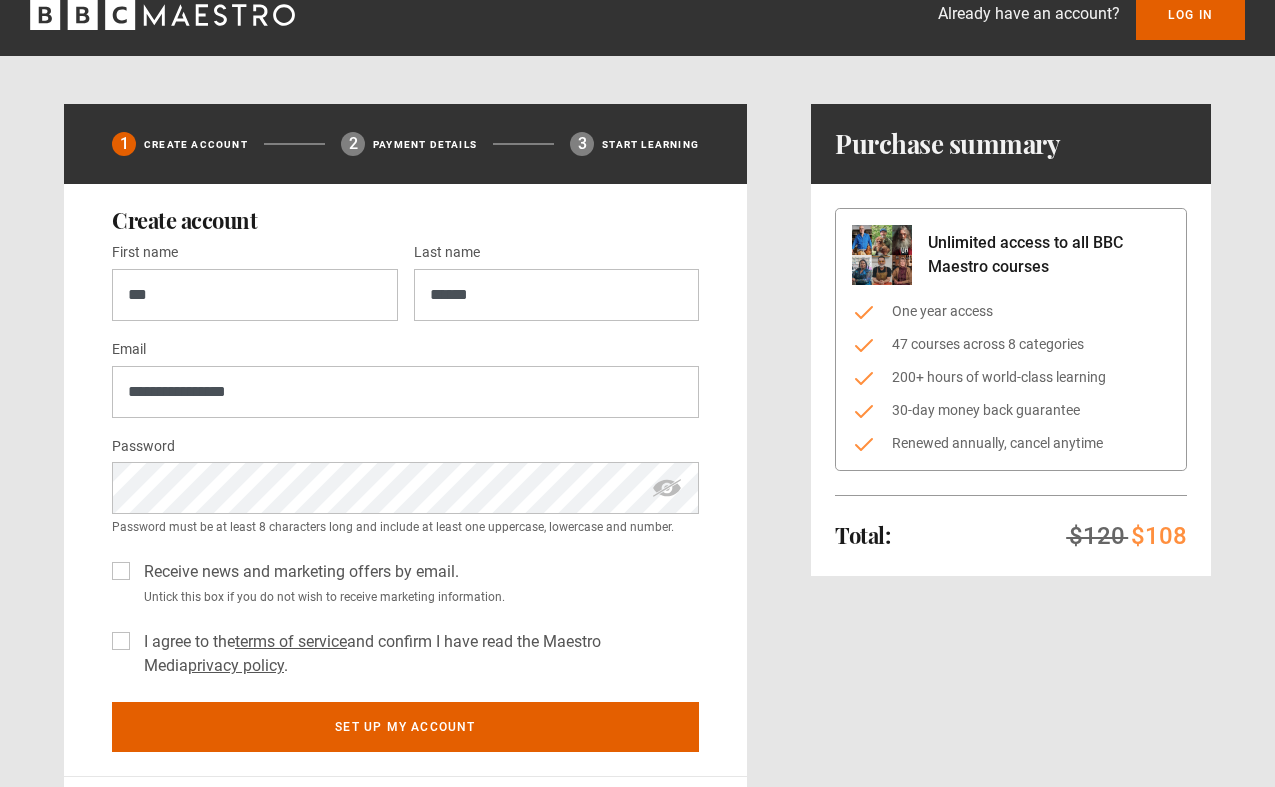 click on "Receive news and marketing offers by email." at bounding box center [297, 572] 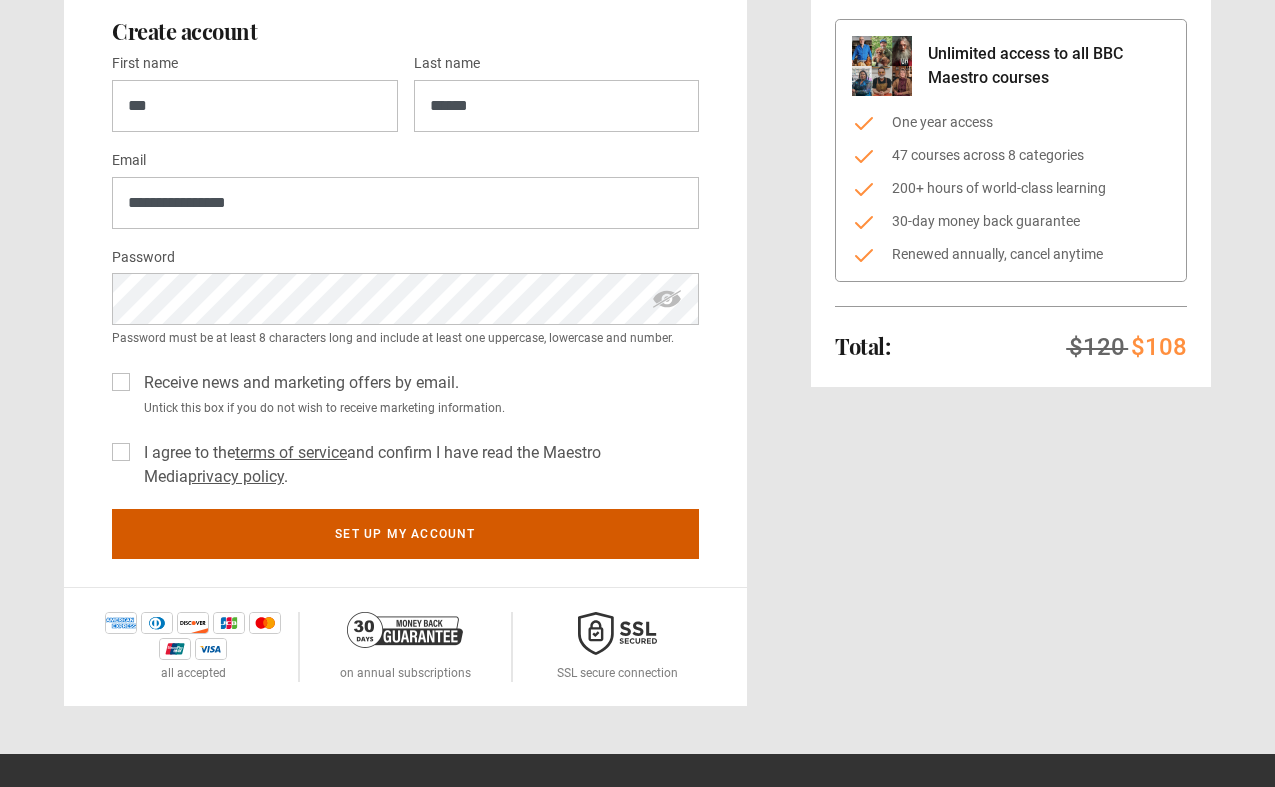 scroll, scrollTop: 360, scrollLeft: 0, axis: vertical 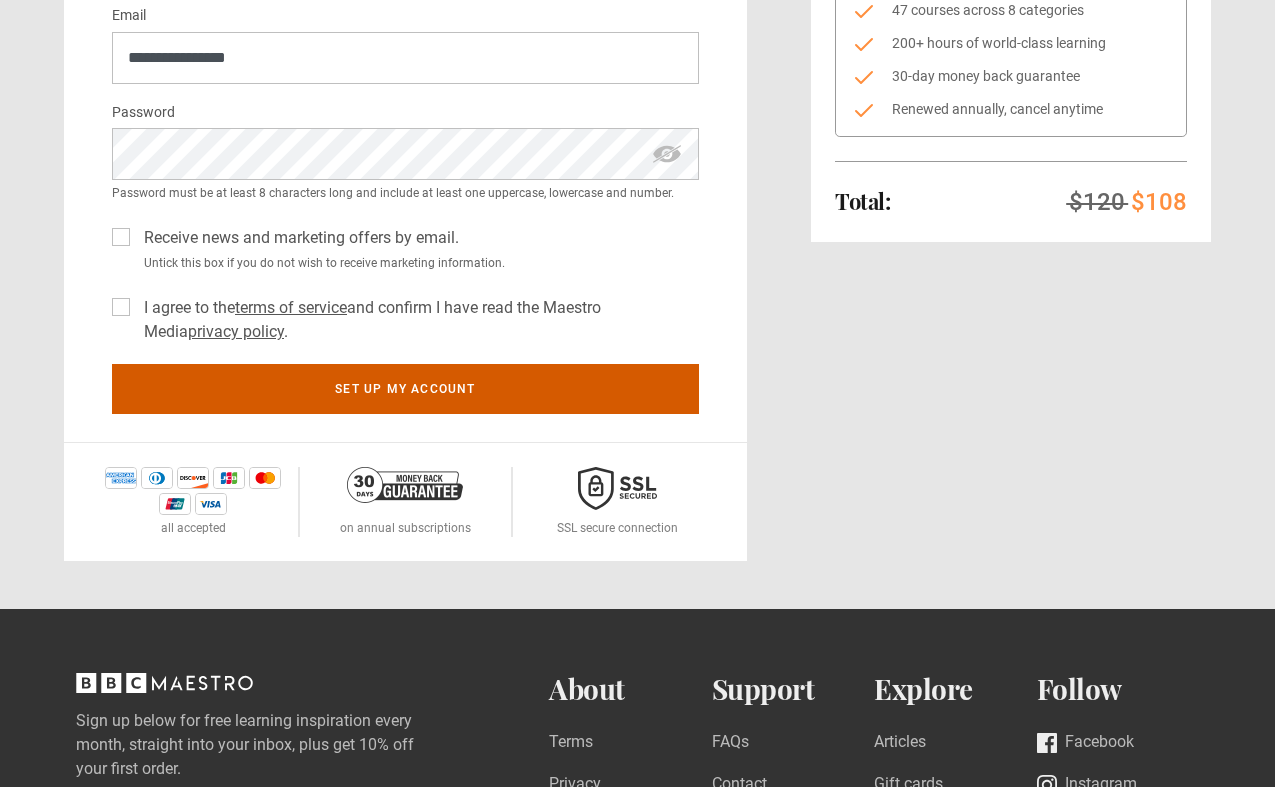 click on "Set up my account" at bounding box center (405, 389) 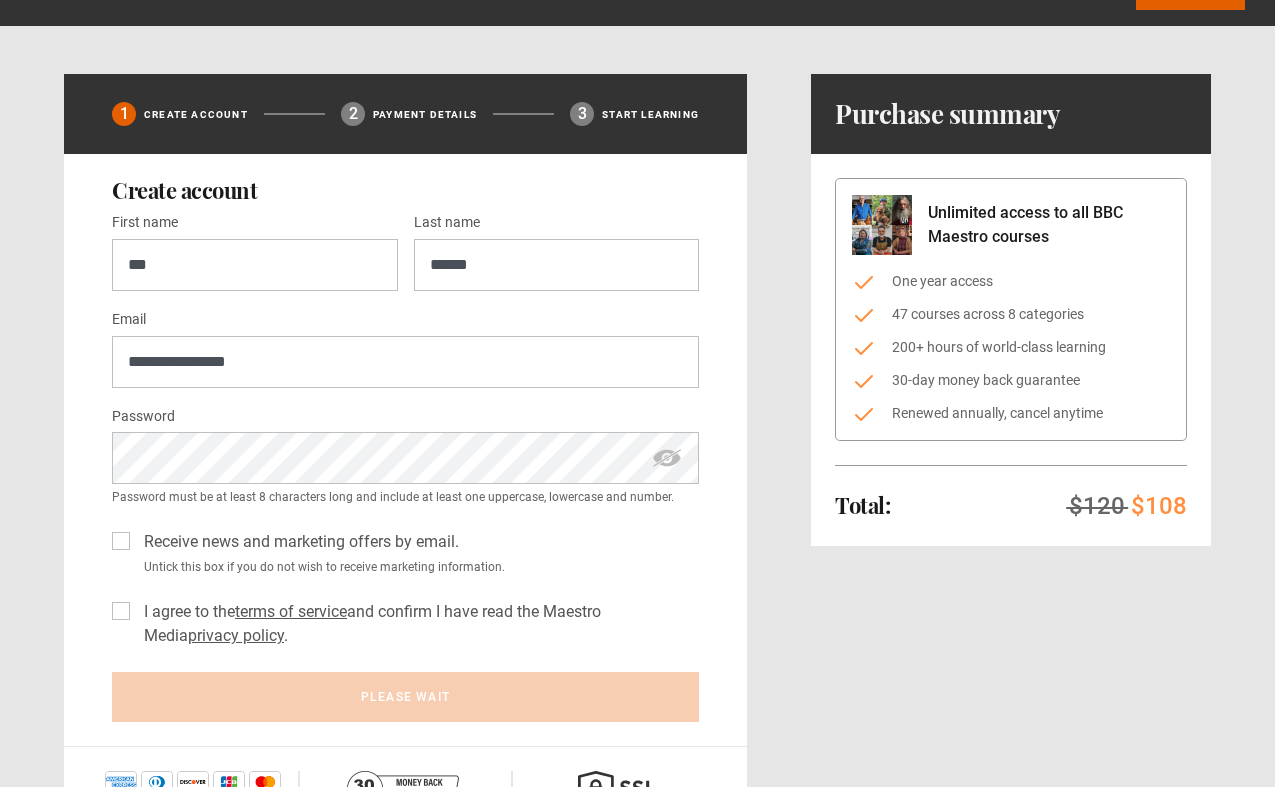 scroll, scrollTop: 49, scrollLeft: 0, axis: vertical 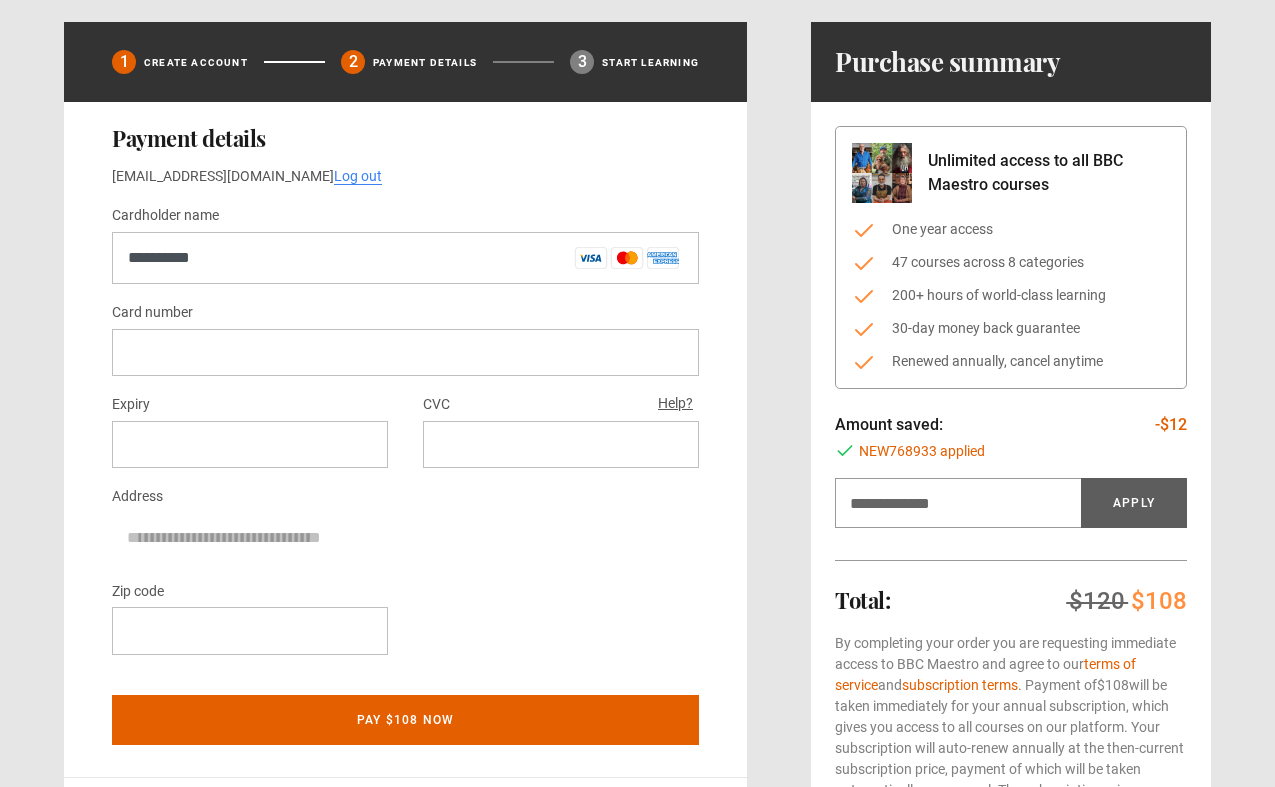 type on "**********" 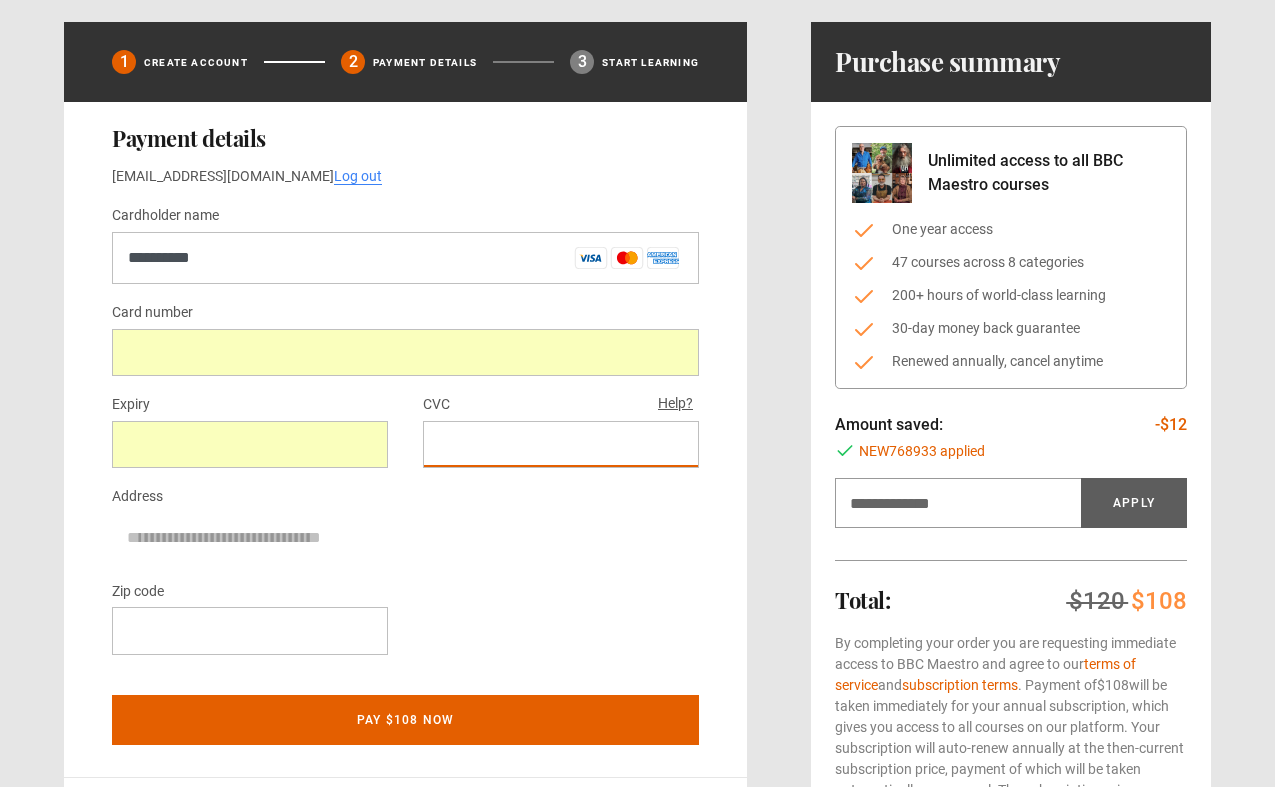 click at bounding box center [250, 630] 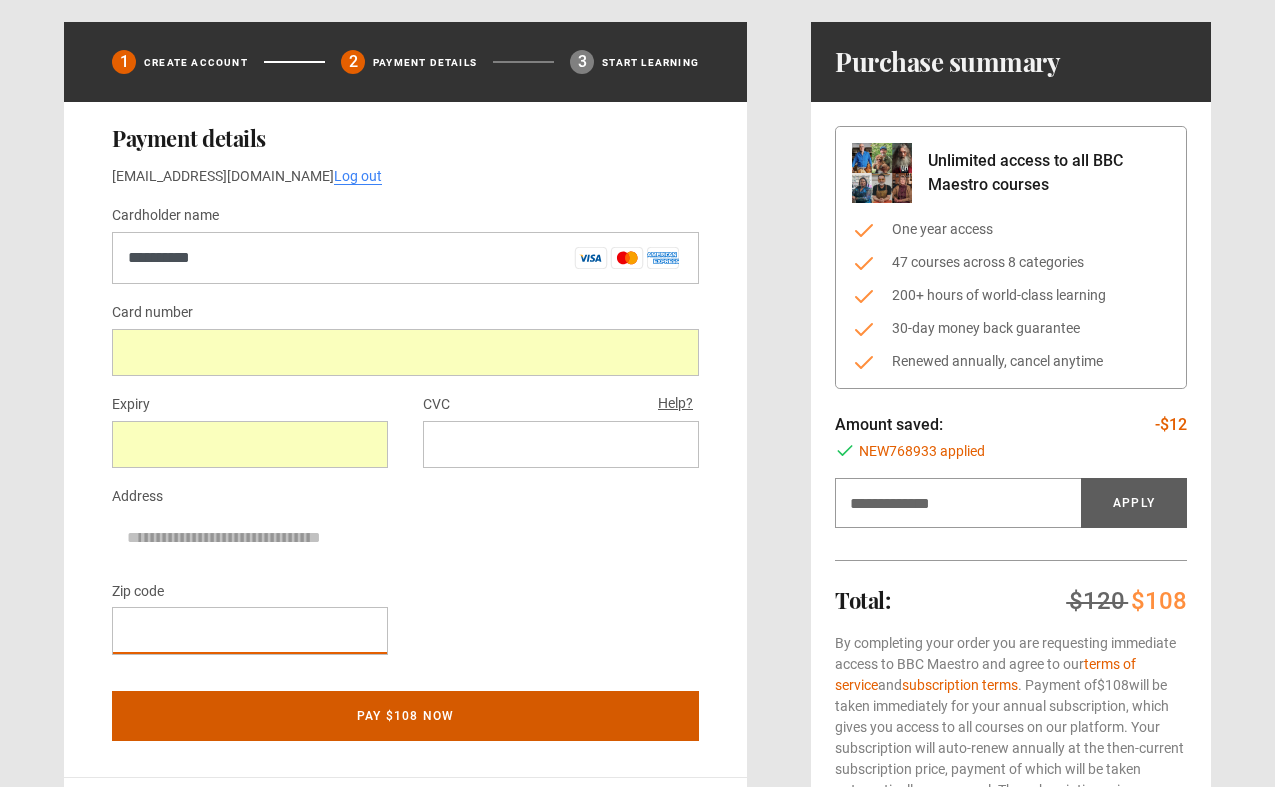 click on "Pay $108 now" at bounding box center (405, 716) 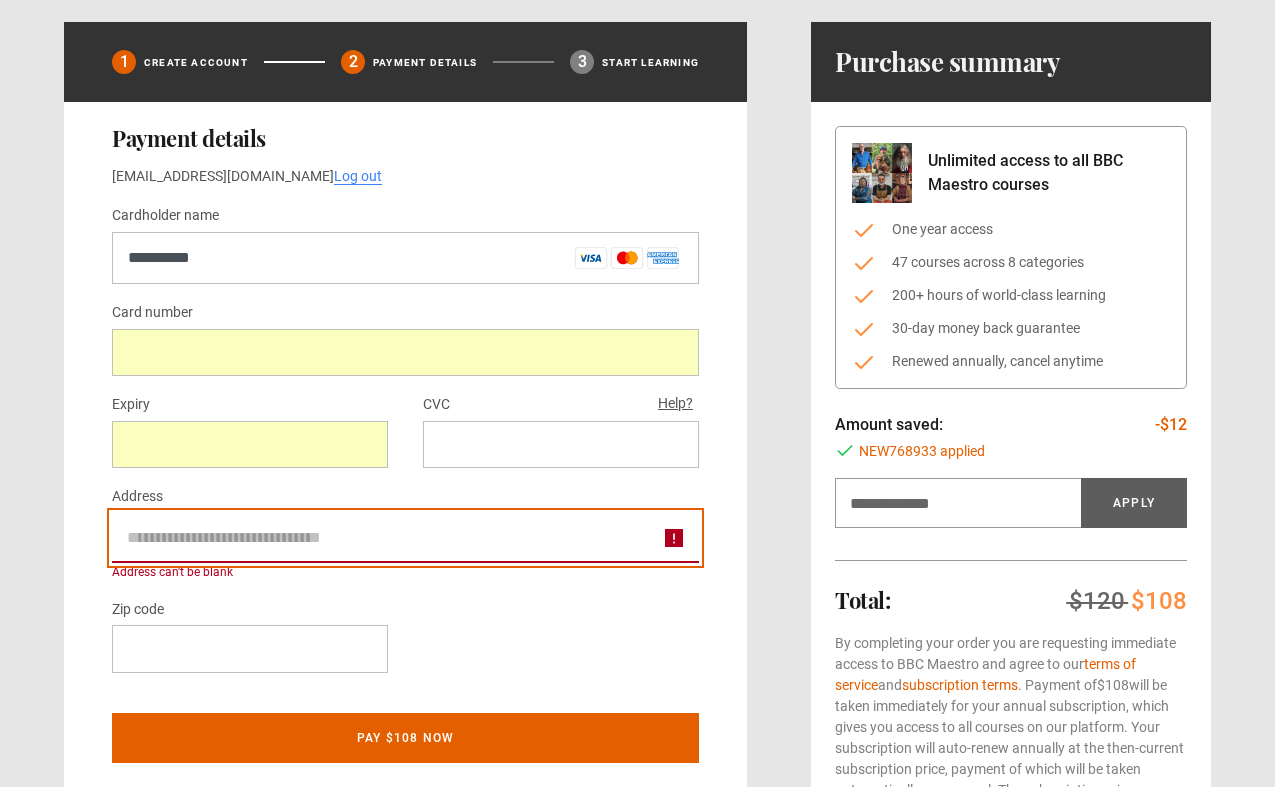 click on "Address" at bounding box center [405, 538] 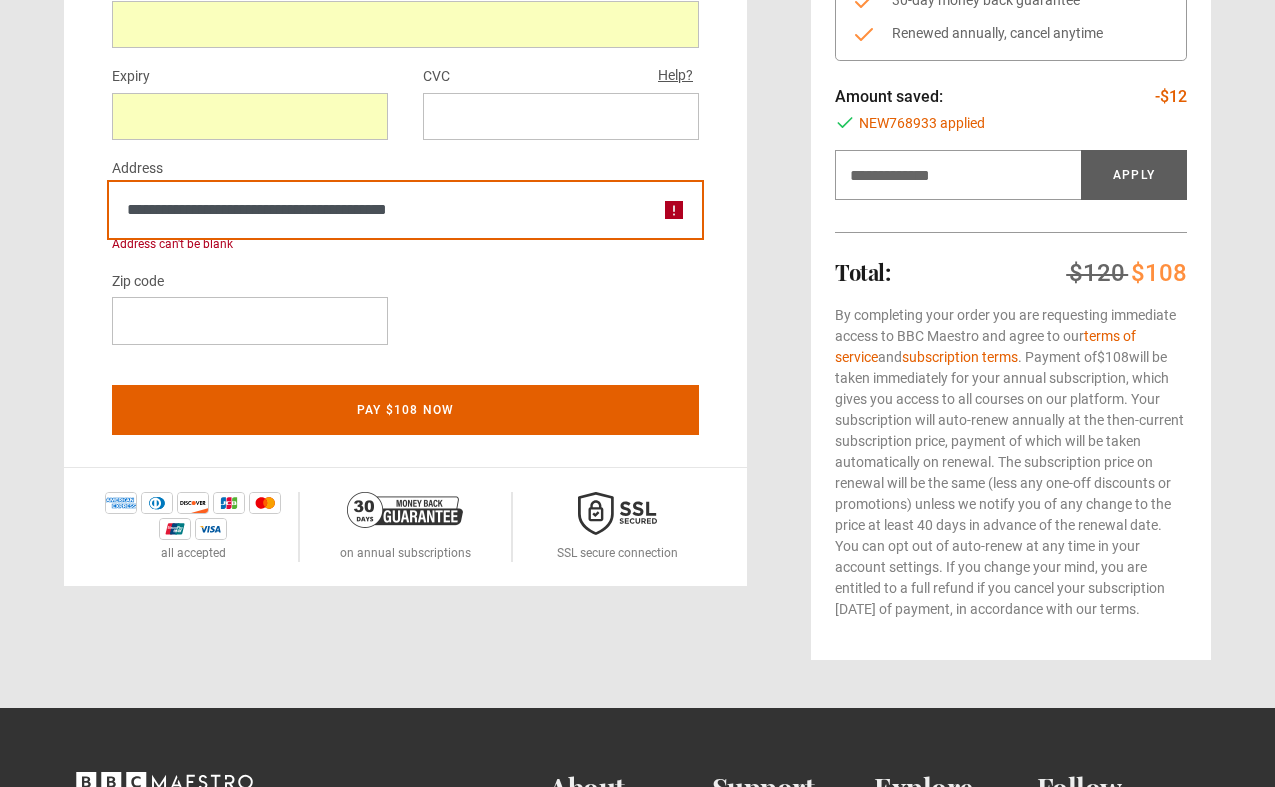 scroll, scrollTop: 416, scrollLeft: 0, axis: vertical 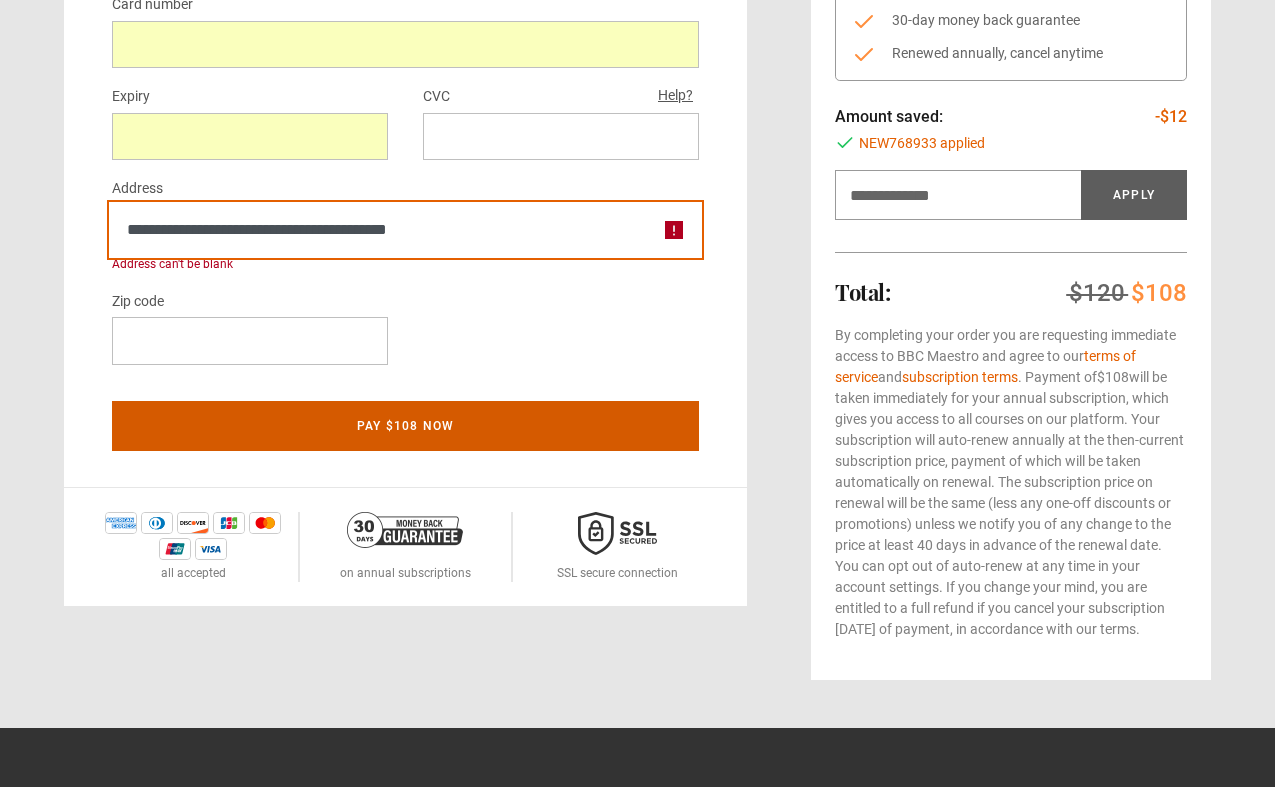 type on "**********" 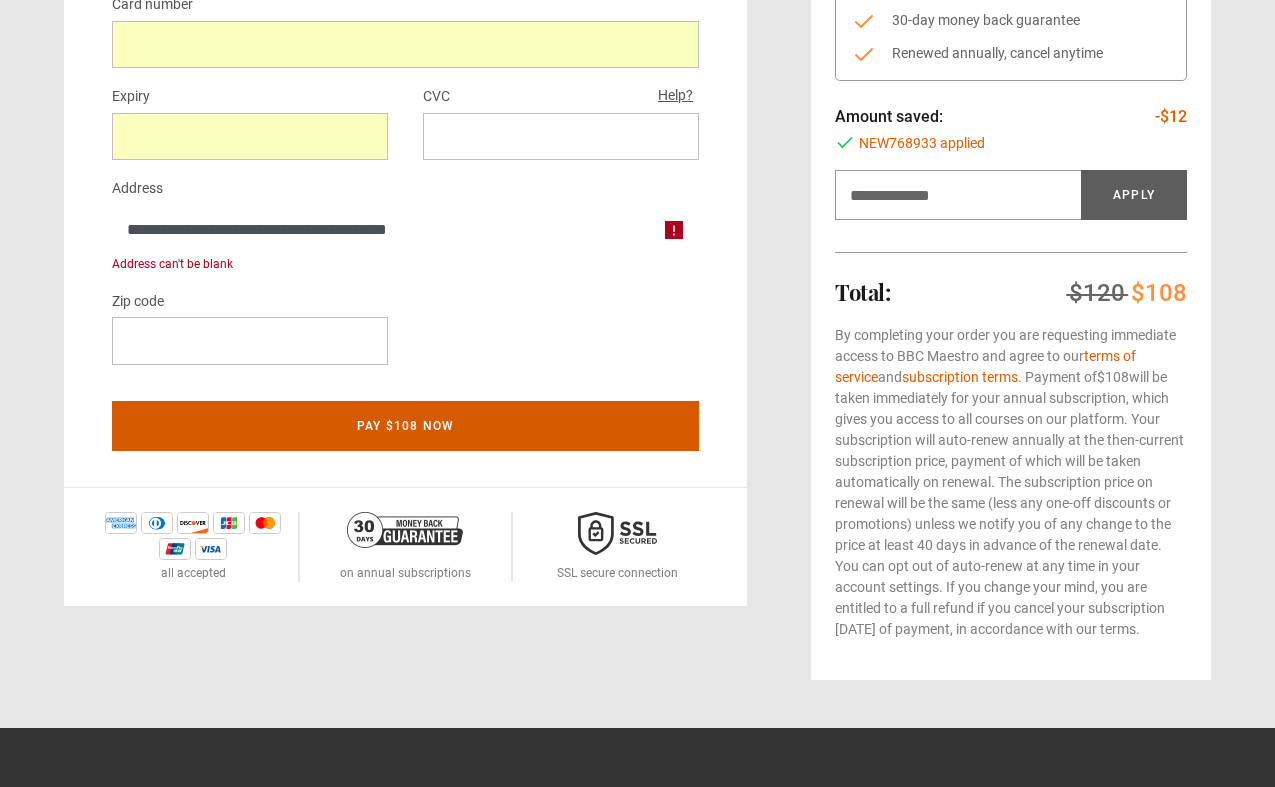 click on "Pay $108 now" at bounding box center (405, 426) 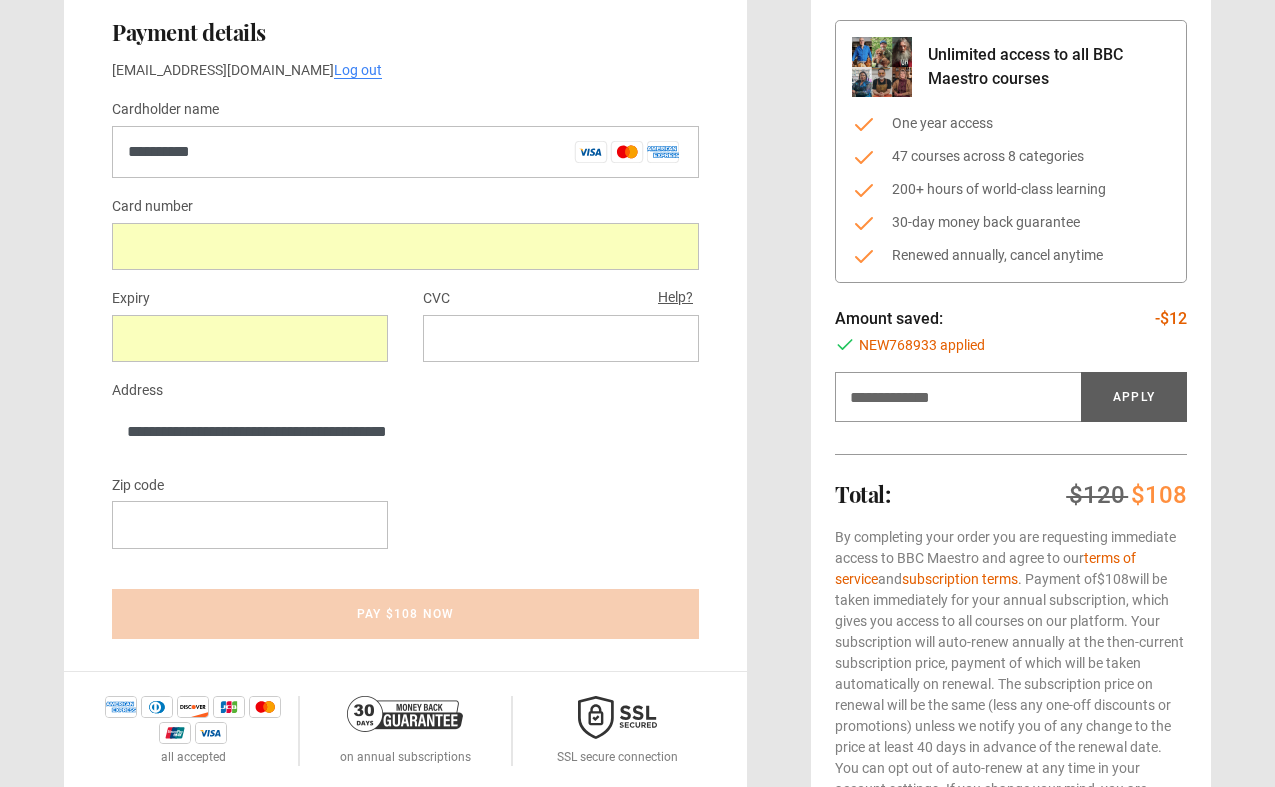 scroll, scrollTop: 213, scrollLeft: 0, axis: vertical 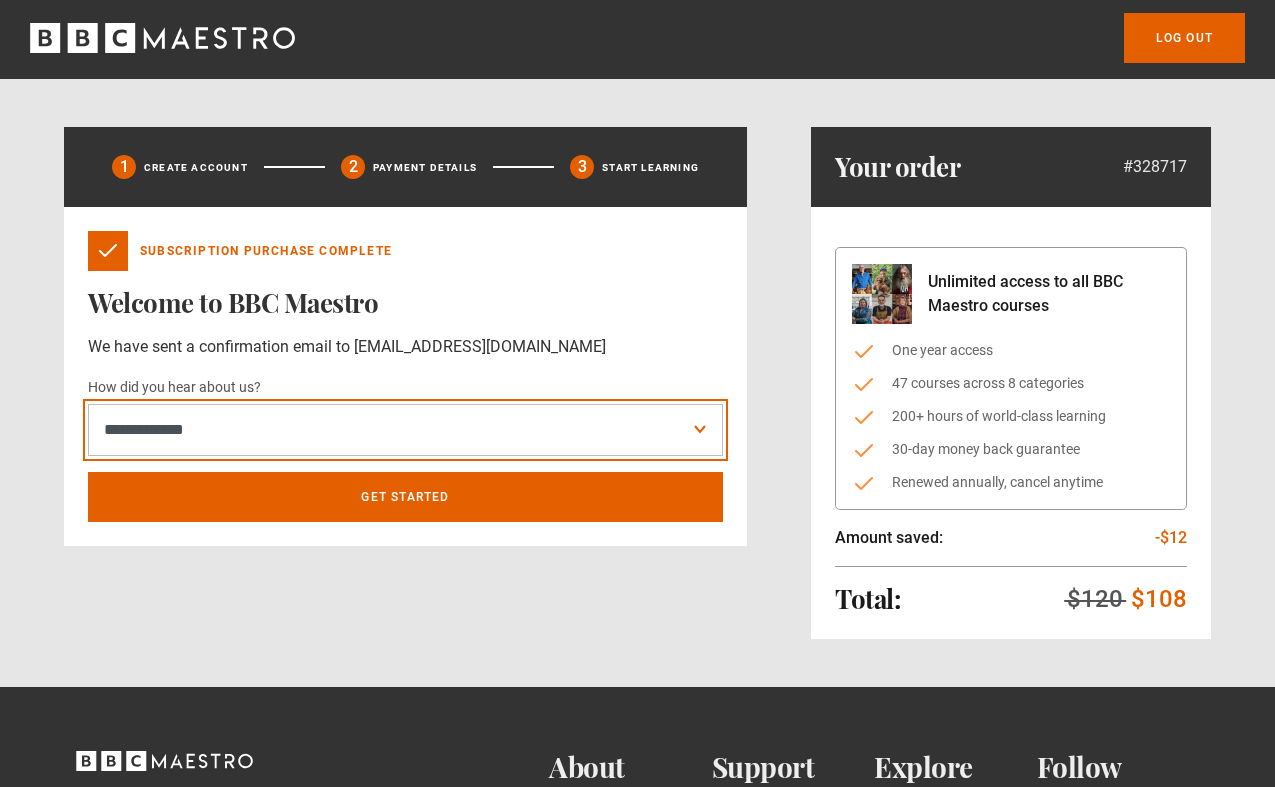select on "******" 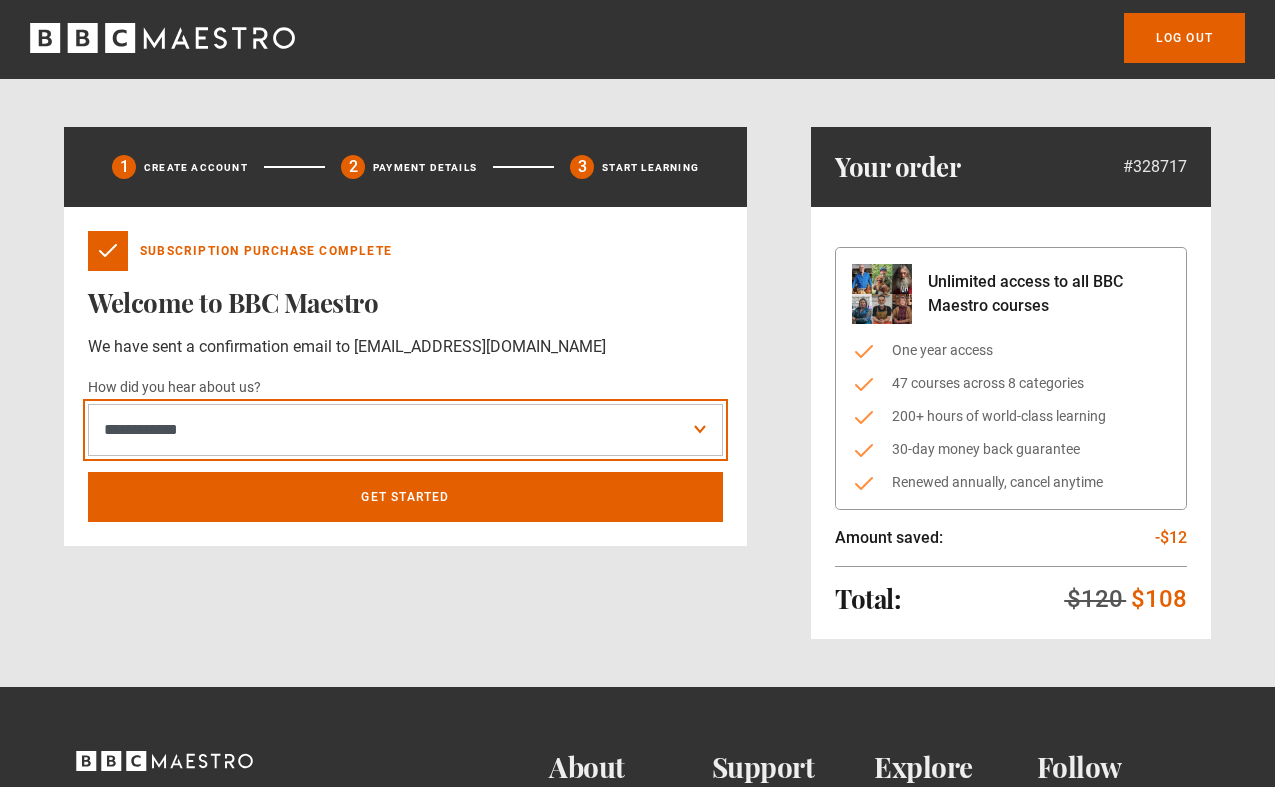 click on "**********" at bounding box center [0, 0] 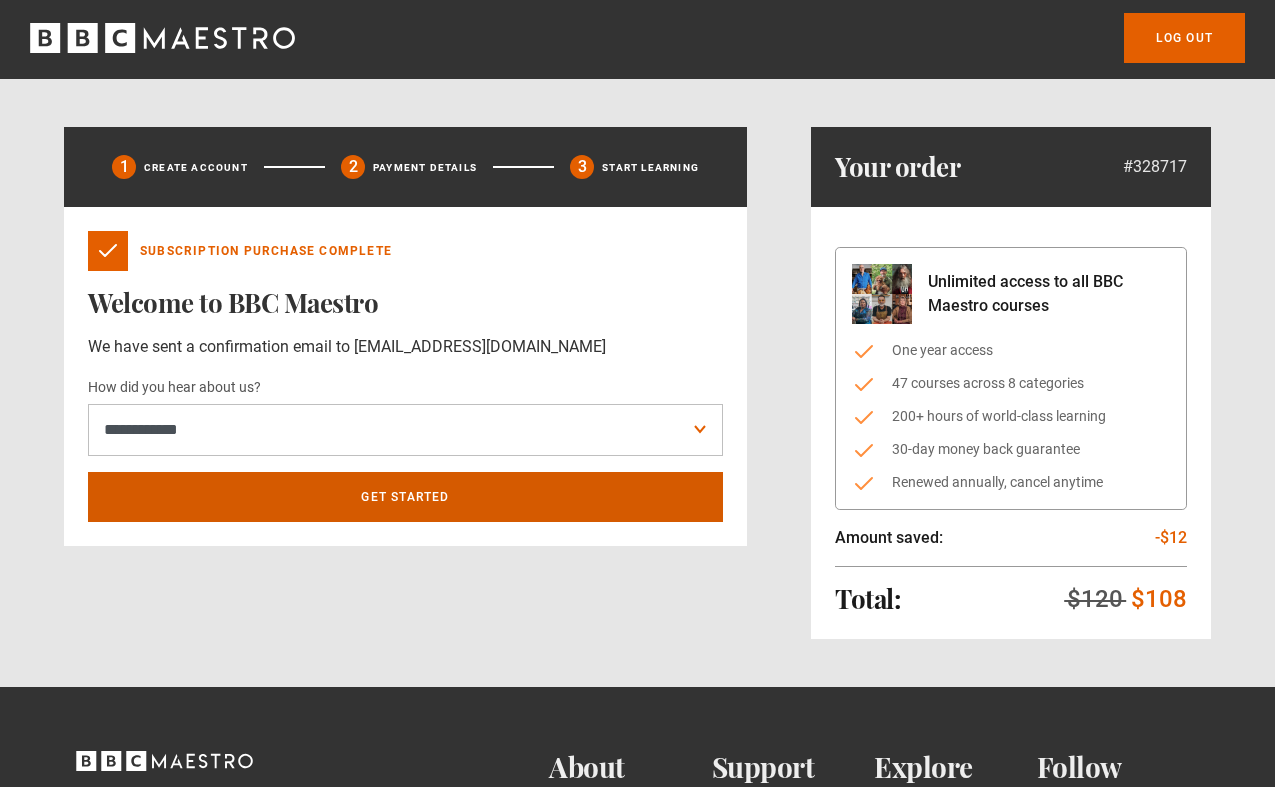 click on "Get Started" at bounding box center [405, 497] 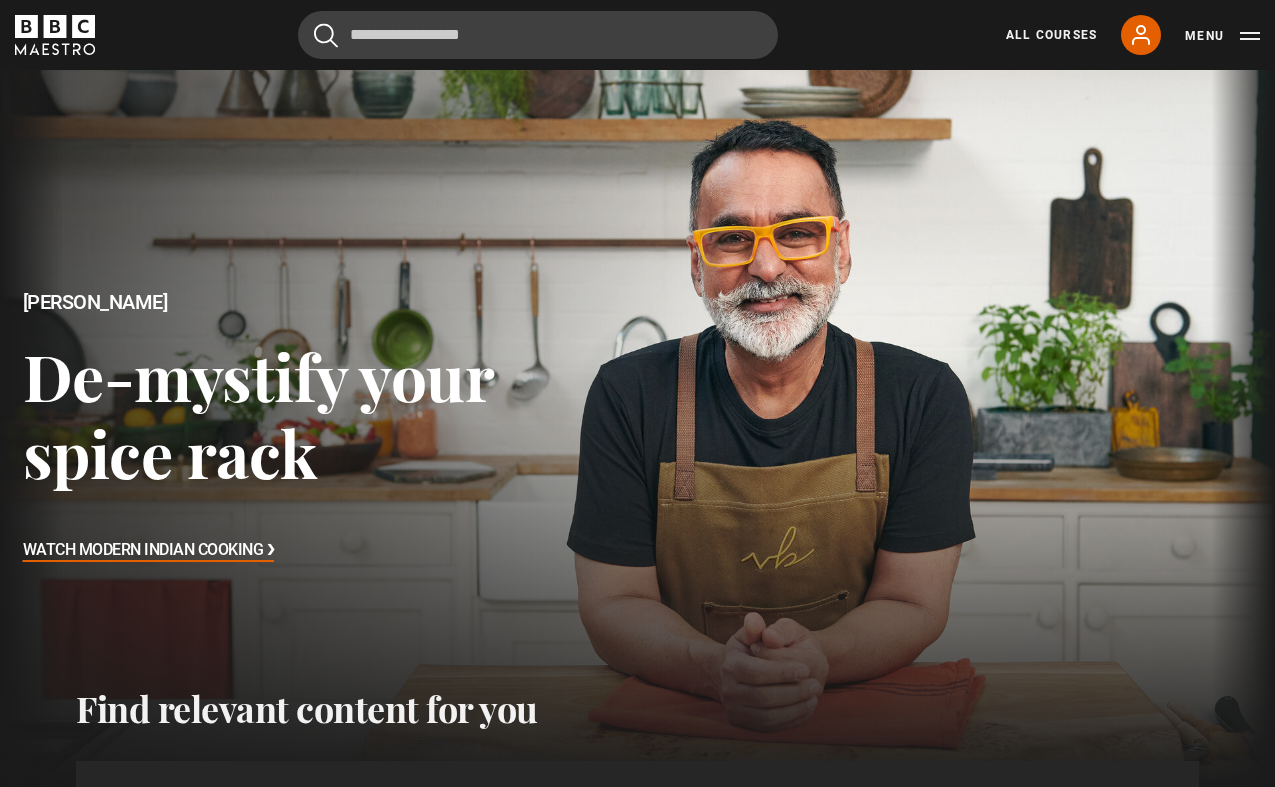 scroll, scrollTop: 611, scrollLeft: 0, axis: vertical 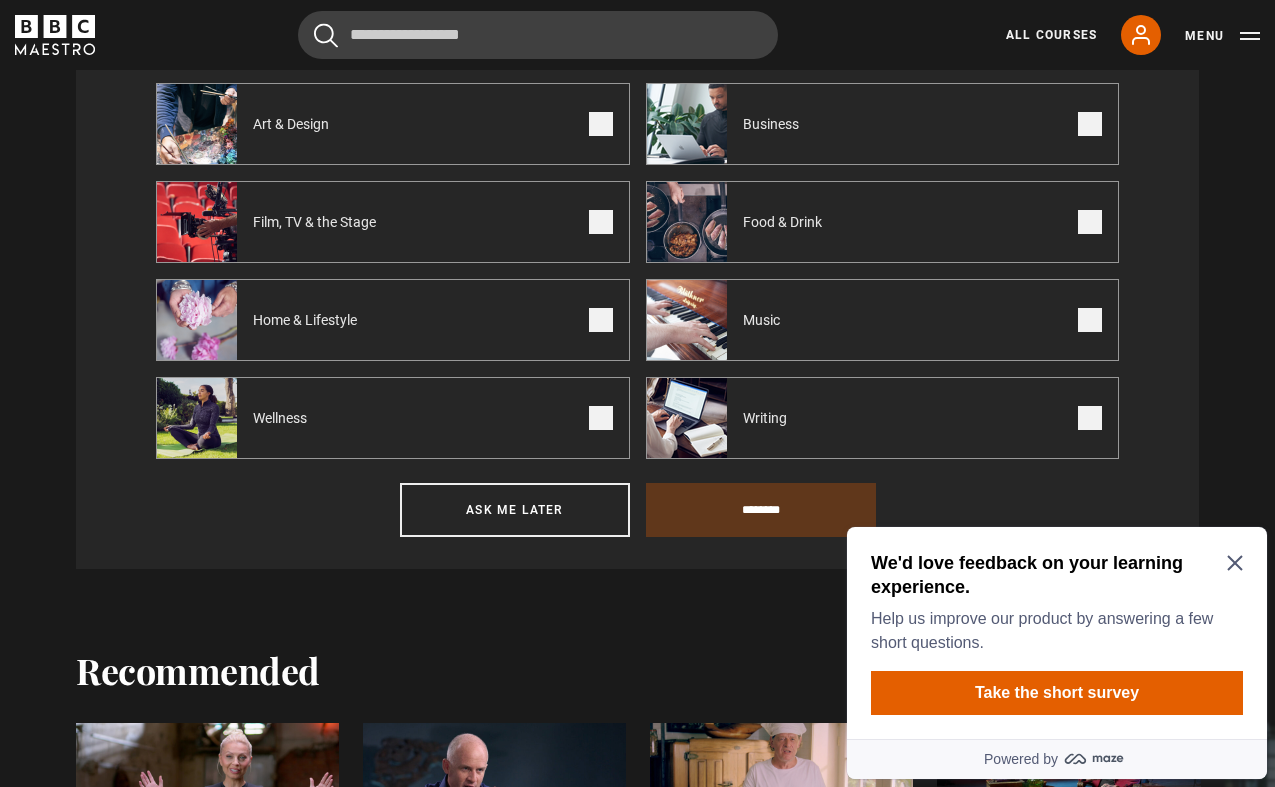 click on "Writing" at bounding box center (883, 418) 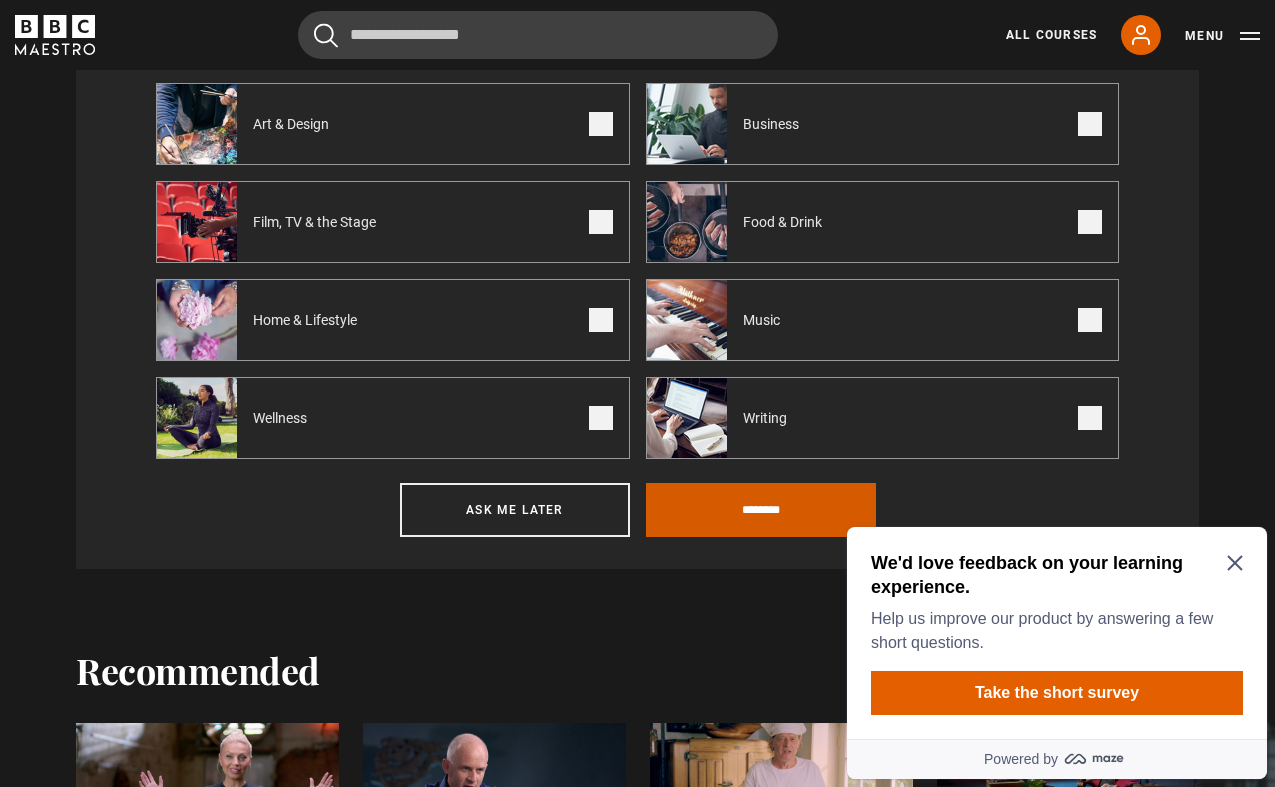 click on "********" at bounding box center [761, 510] 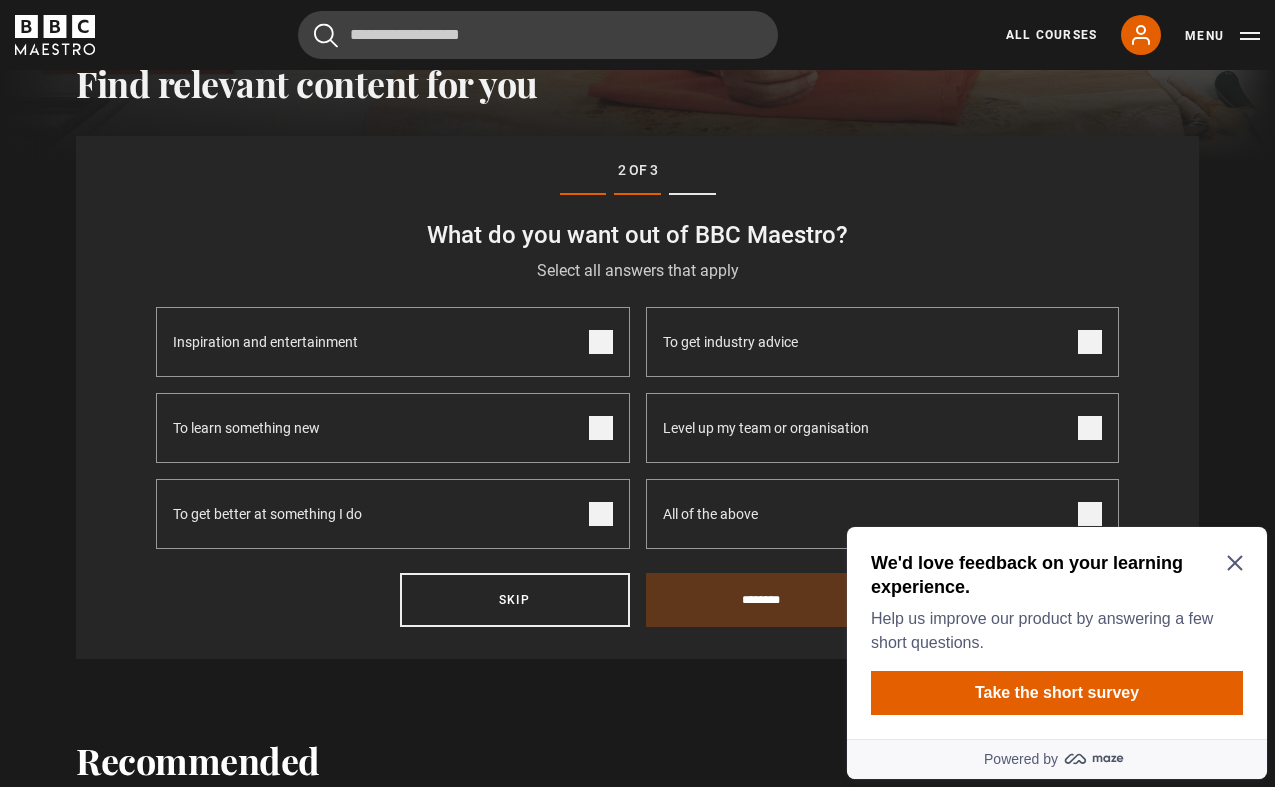 scroll, scrollTop: 593, scrollLeft: 0, axis: vertical 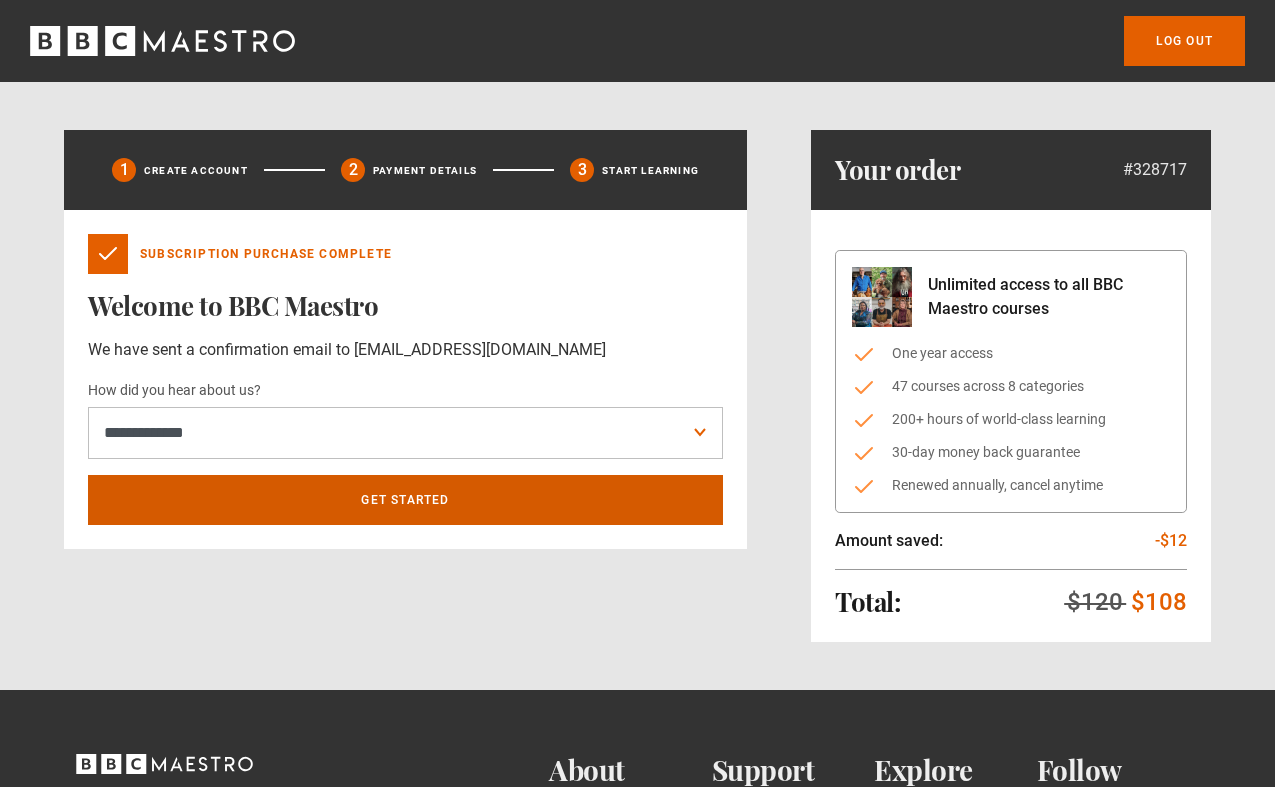 click on "Get Started" at bounding box center (405, 500) 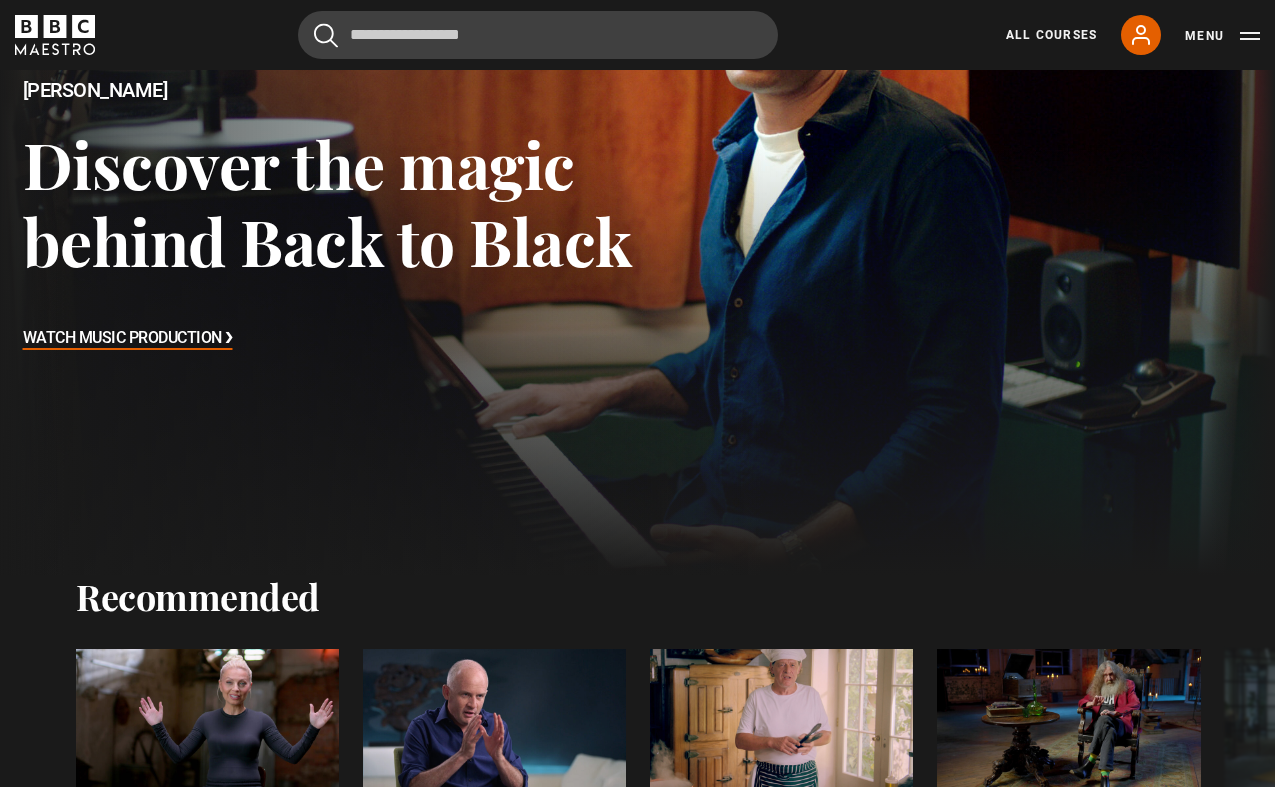 scroll, scrollTop: 221, scrollLeft: 0, axis: vertical 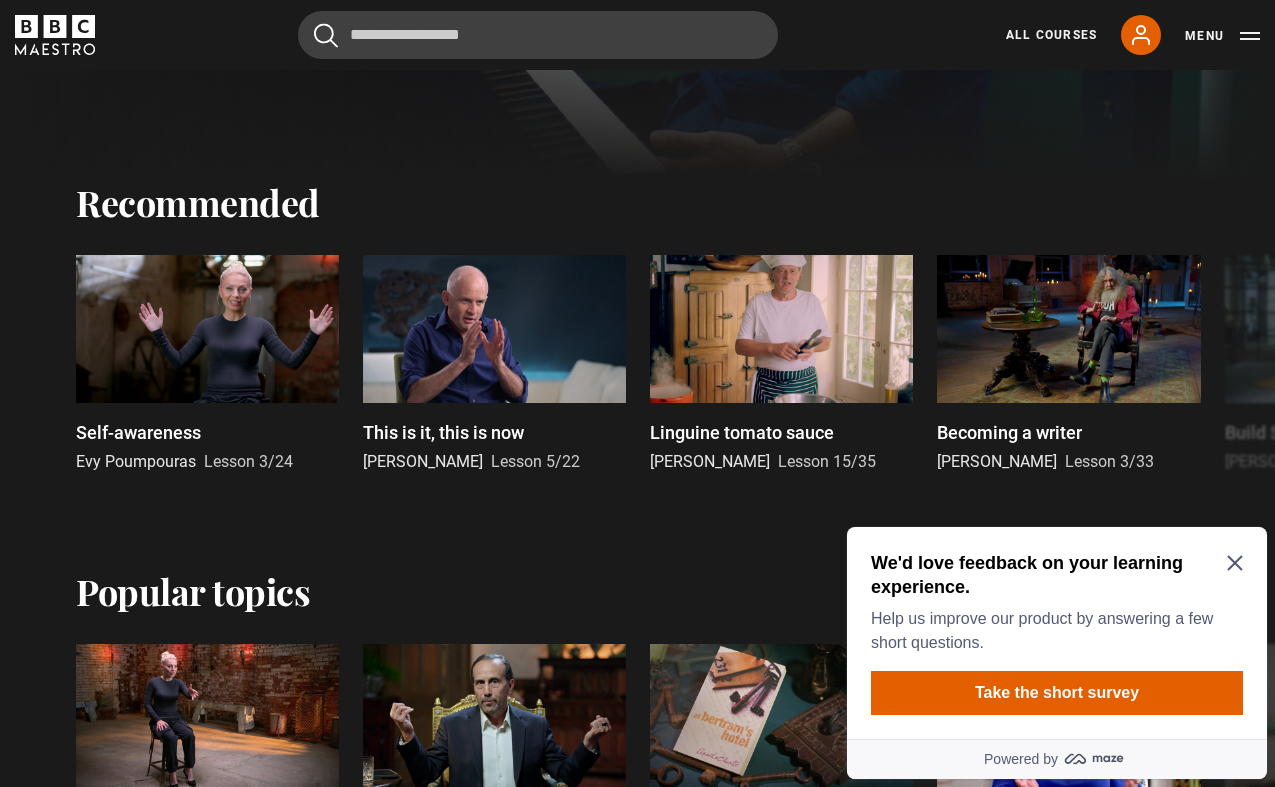 click 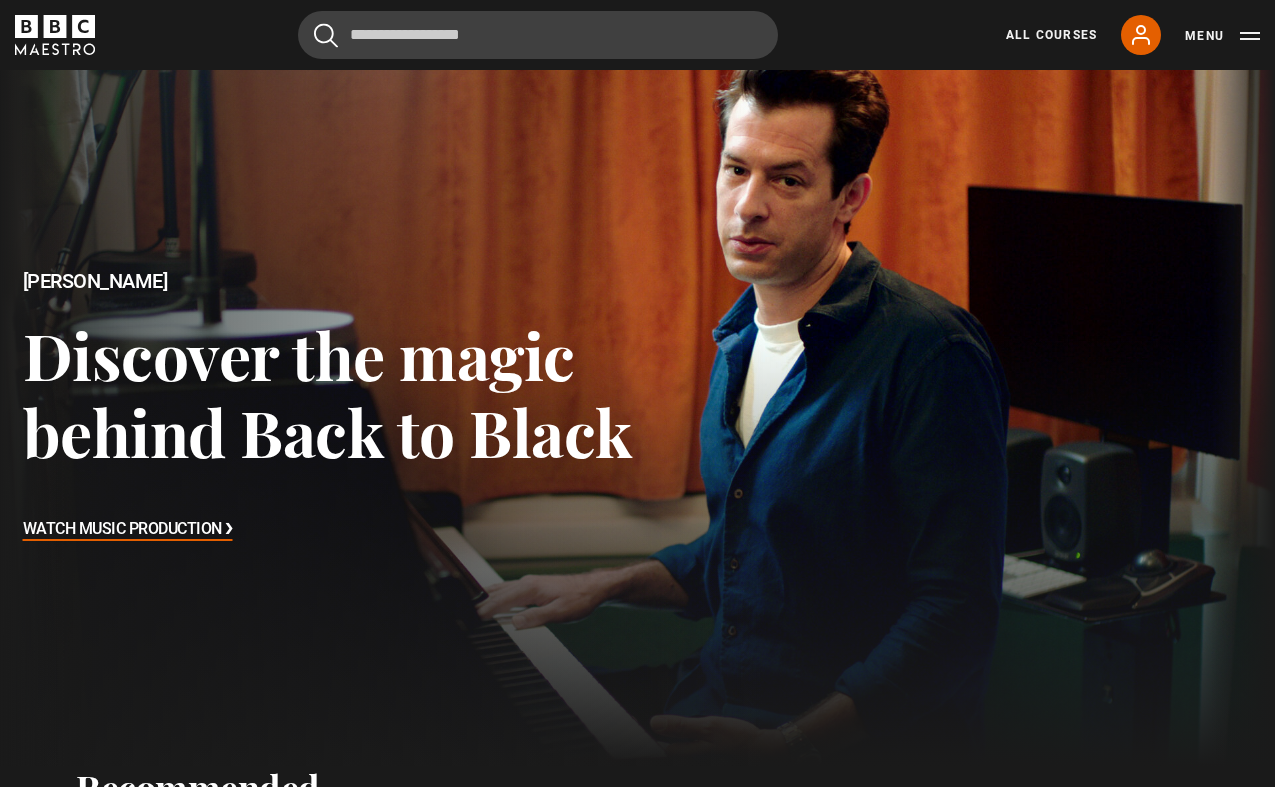 scroll, scrollTop: 0, scrollLeft: 0, axis: both 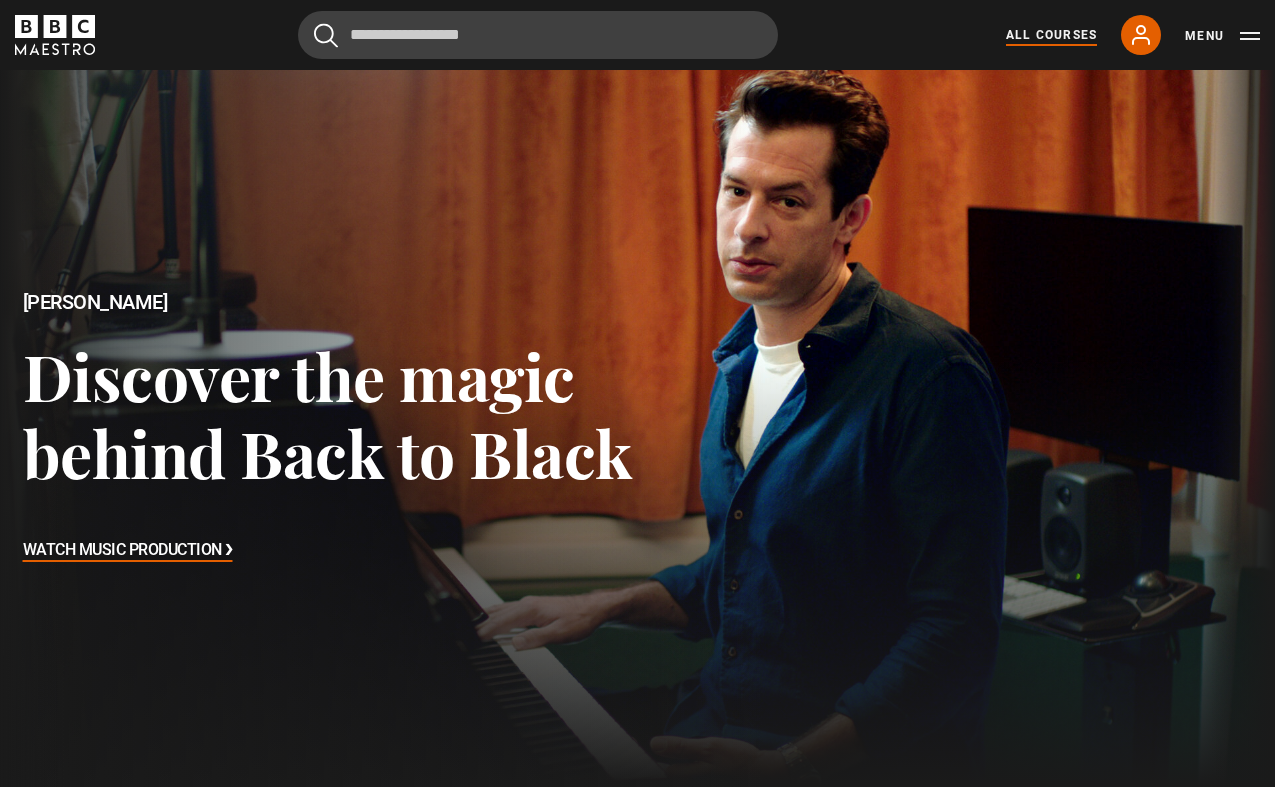 click on "All Courses" at bounding box center [1051, 35] 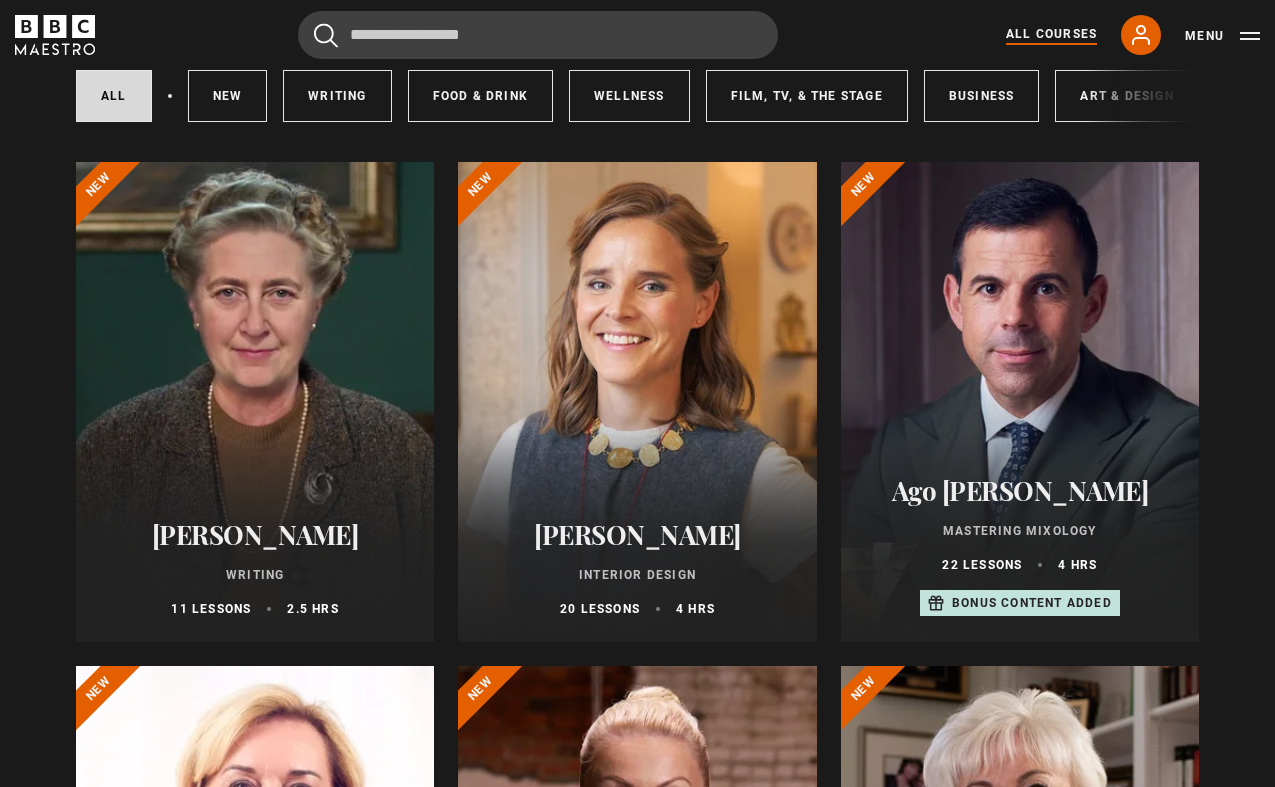 scroll, scrollTop: 0, scrollLeft: 0, axis: both 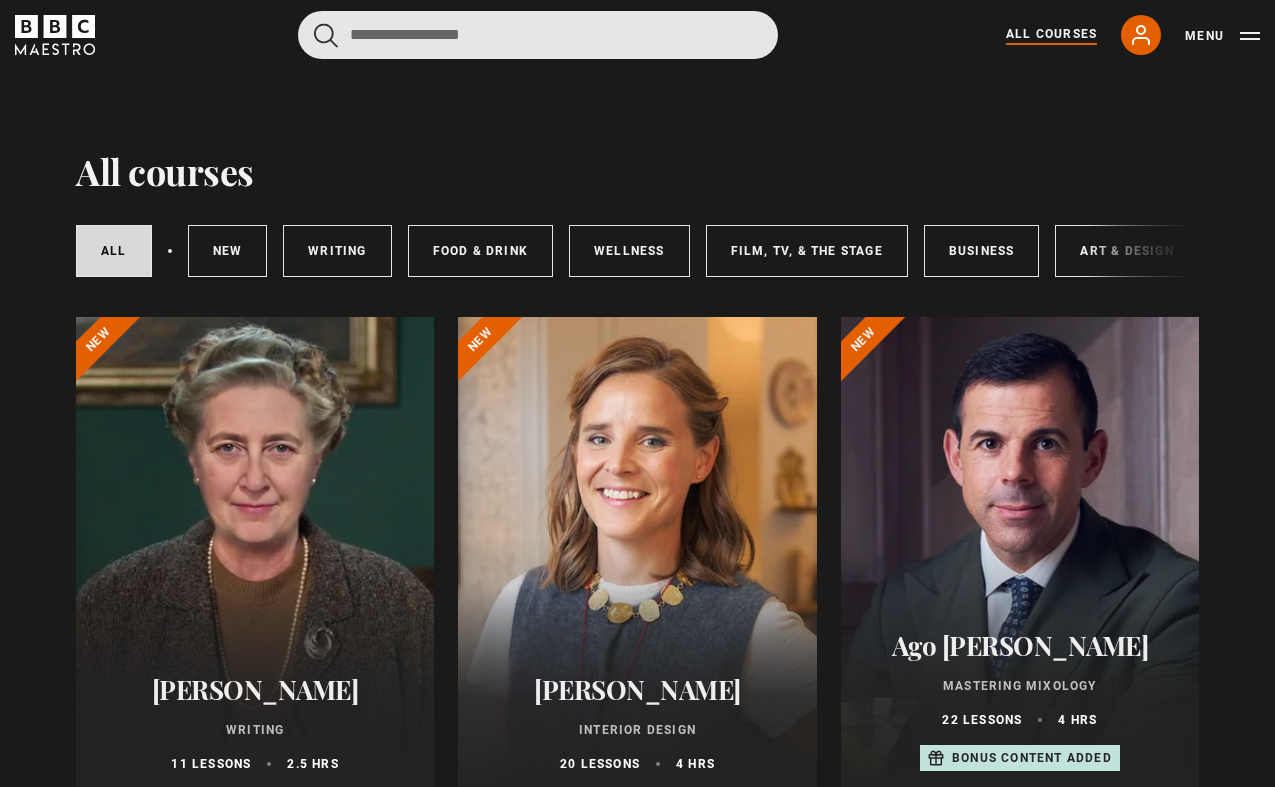 click at bounding box center (538, 35) 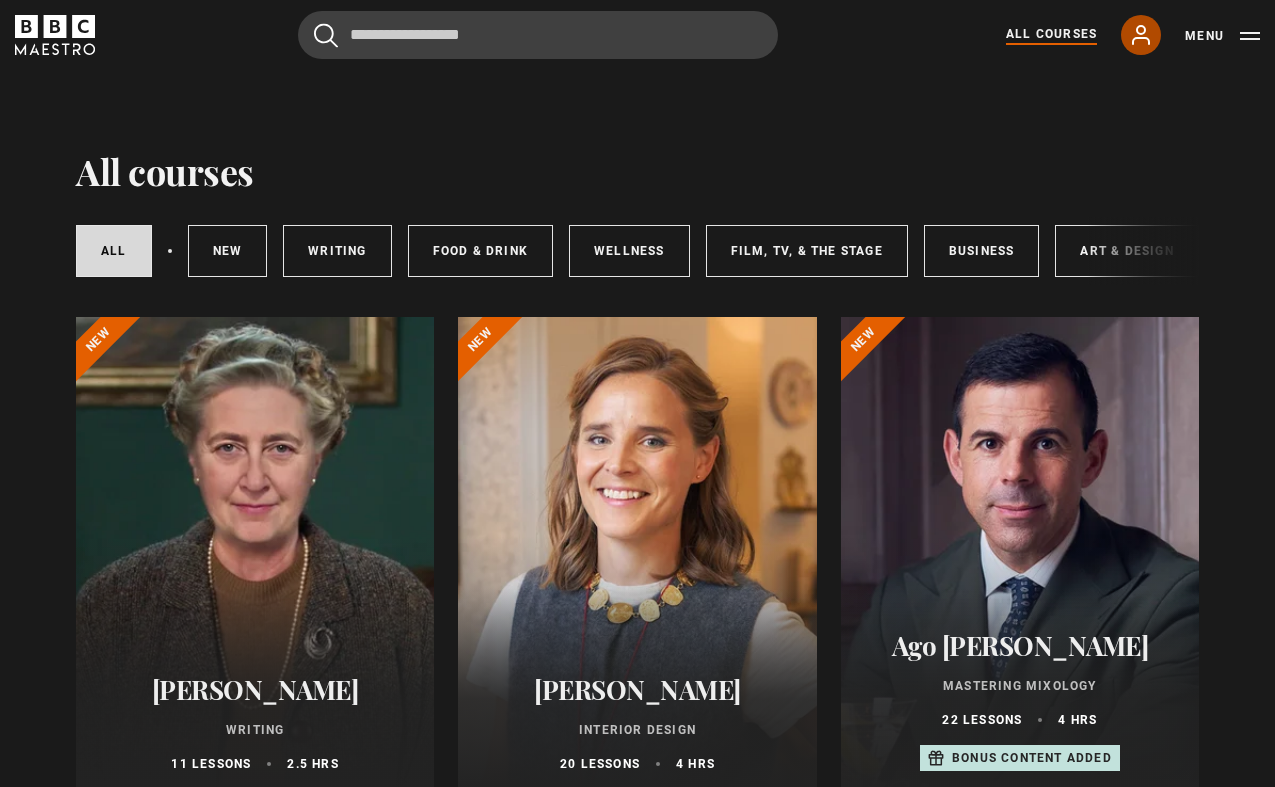 click 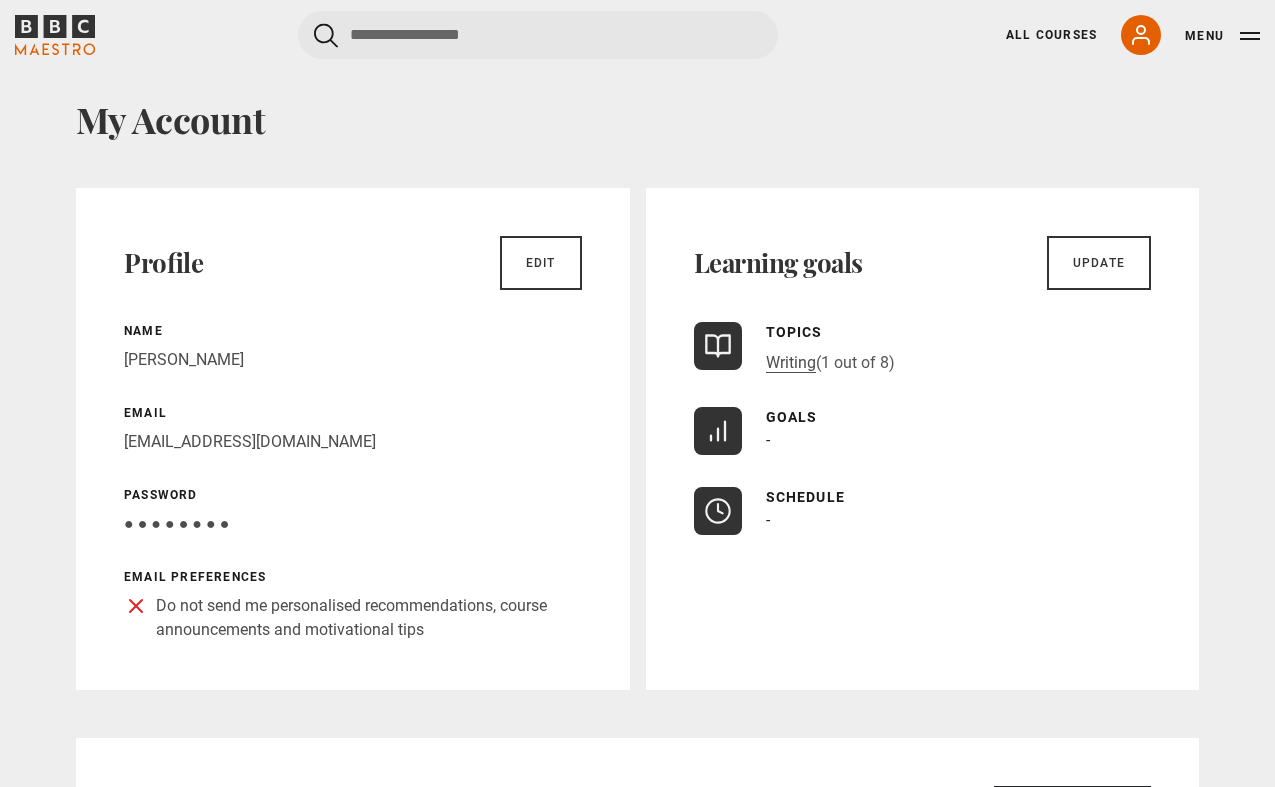 scroll, scrollTop: 62, scrollLeft: 0, axis: vertical 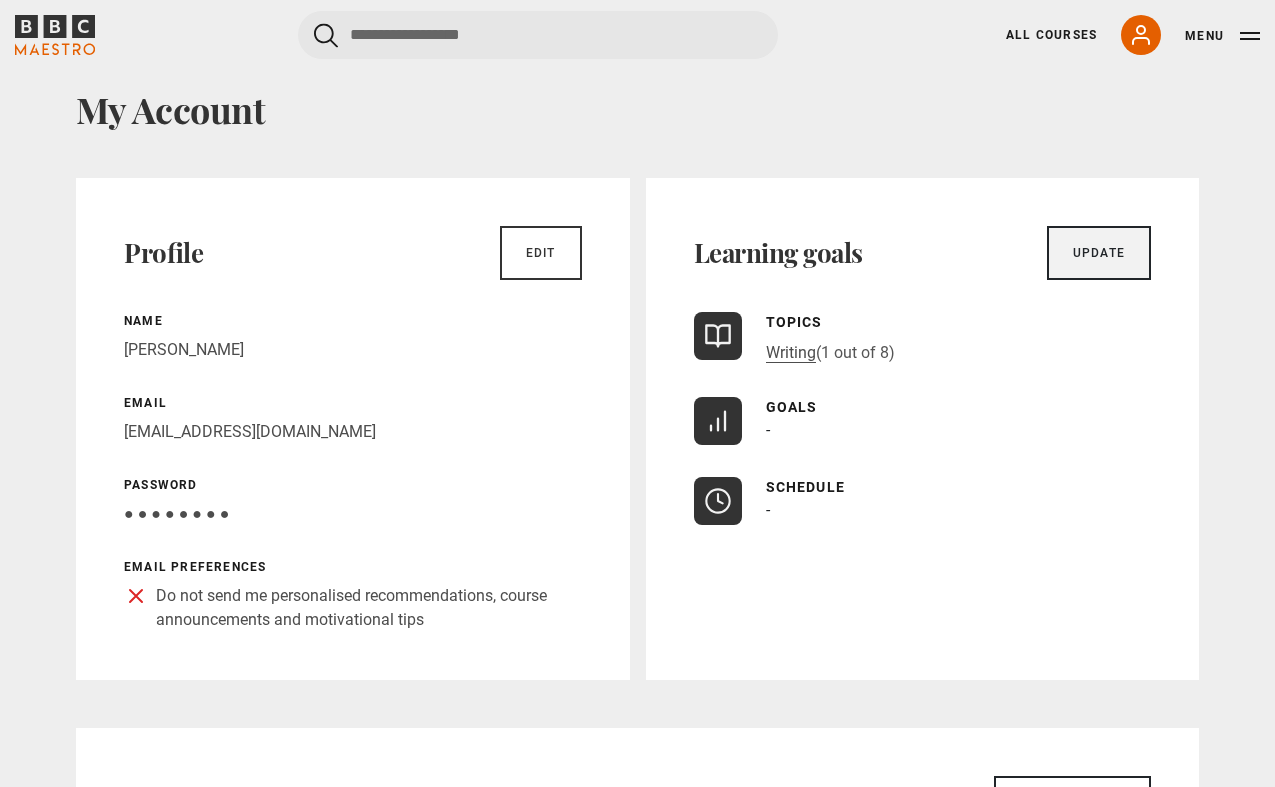 click on "Update" at bounding box center [1099, 253] 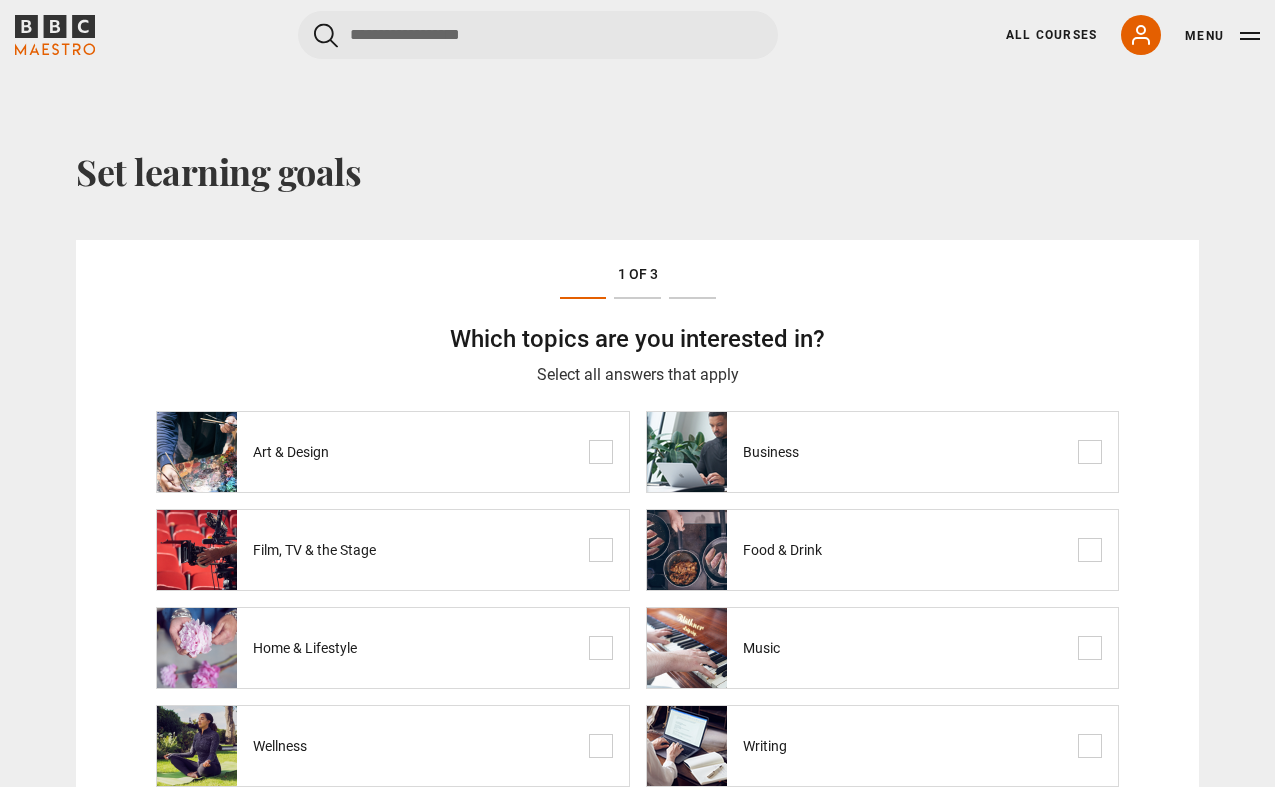 scroll, scrollTop: 0, scrollLeft: 0, axis: both 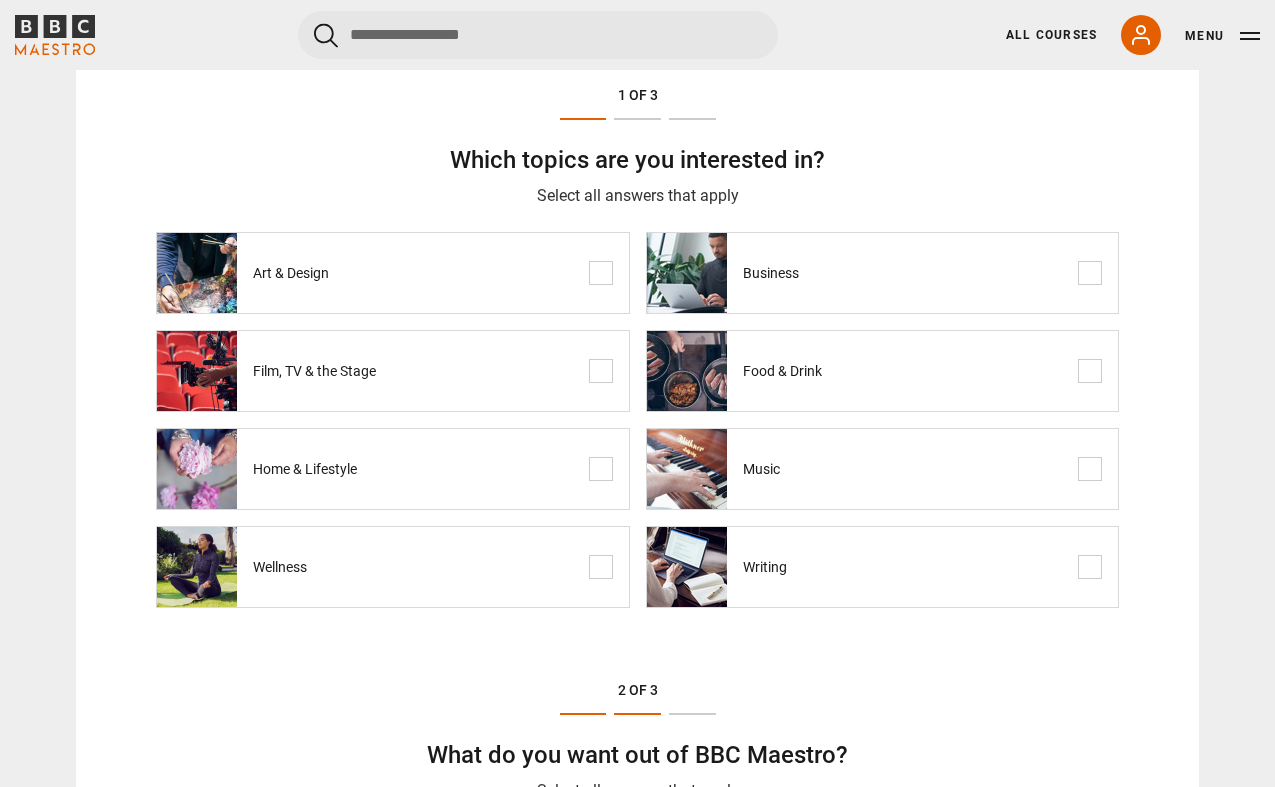 click at bounding box center (1090, 273) 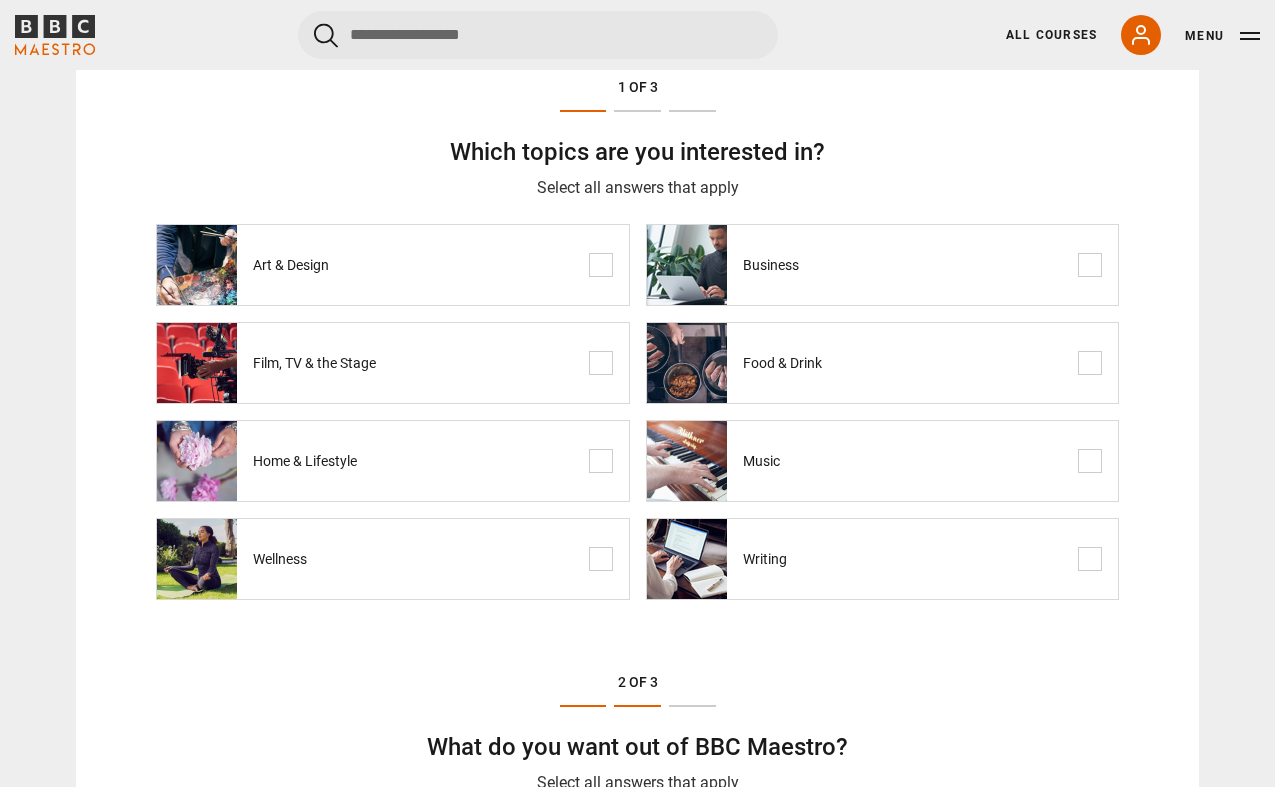 scroll, scrollTop: 190, scrollLeft: 0, axis: vertical 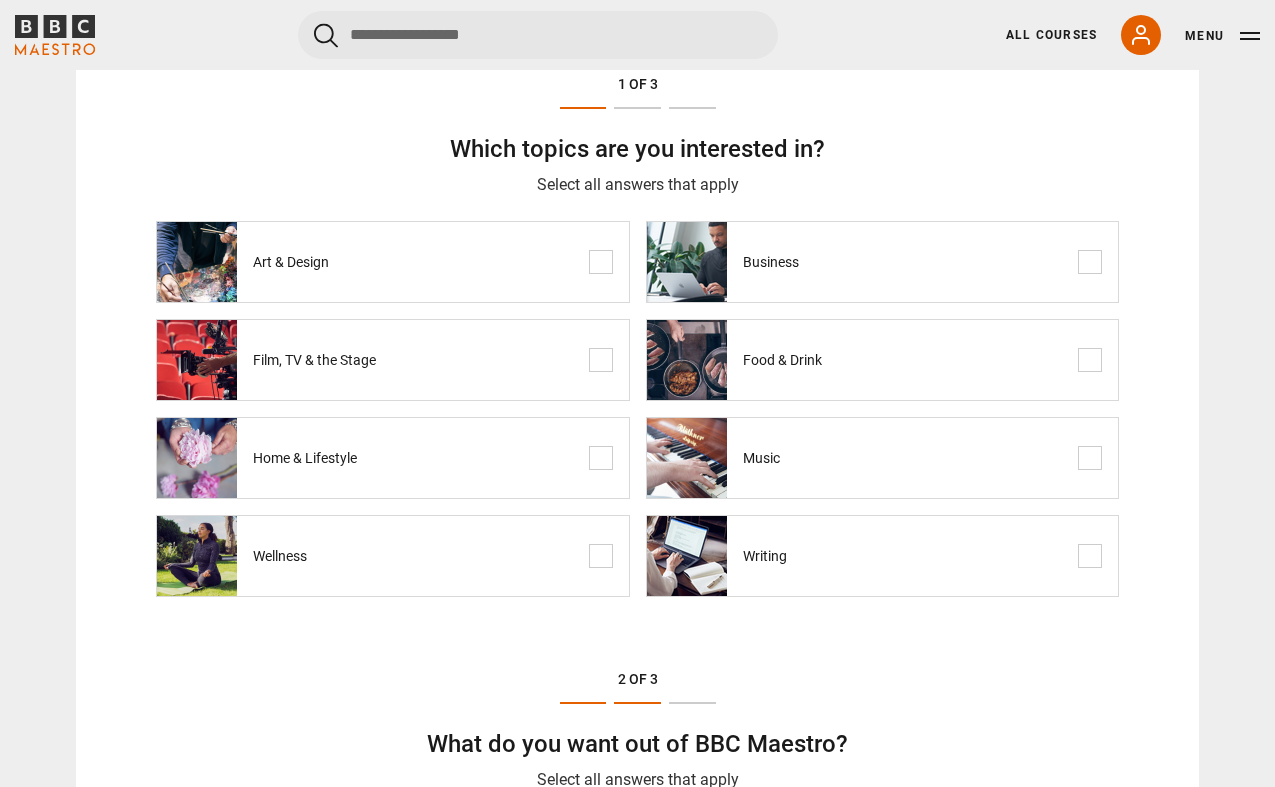 click at bounding box center [601, 458] 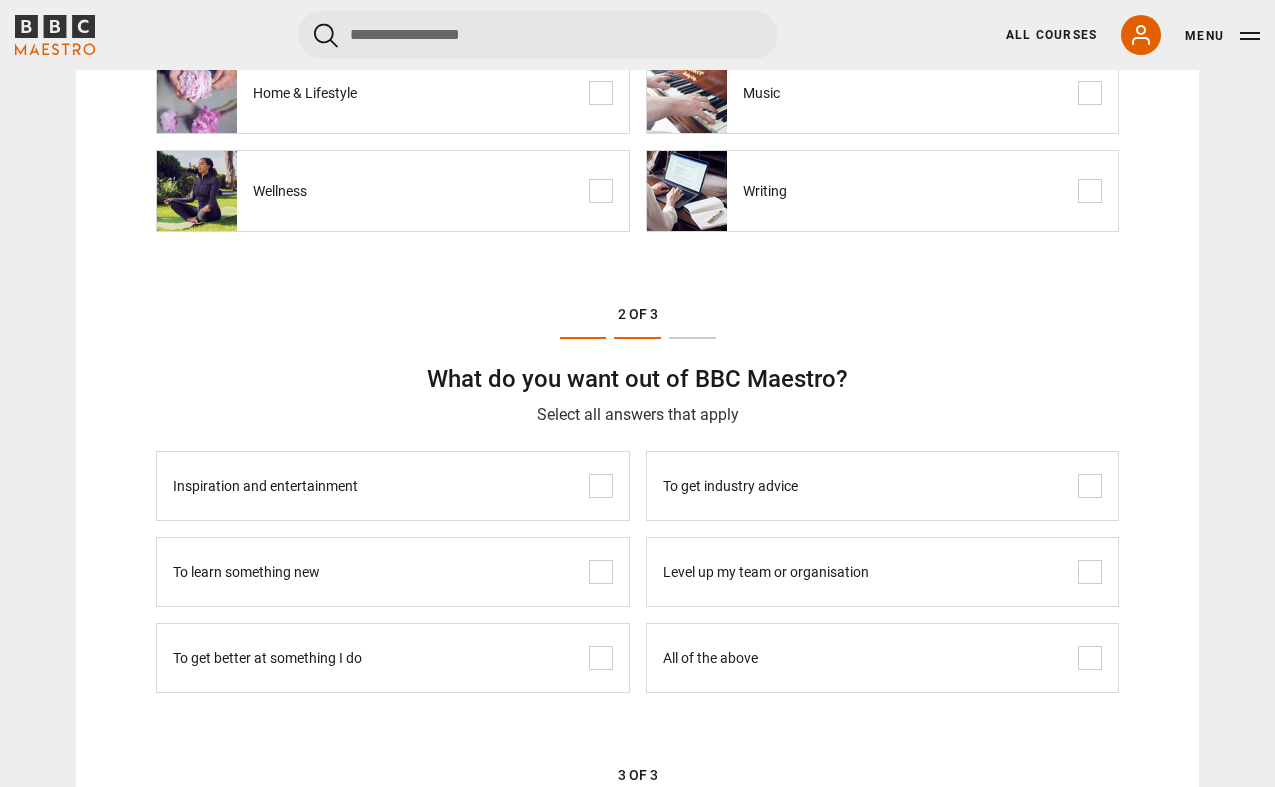 scroll, scrollTop: 576, scrollLeft: 0, axis: vertical 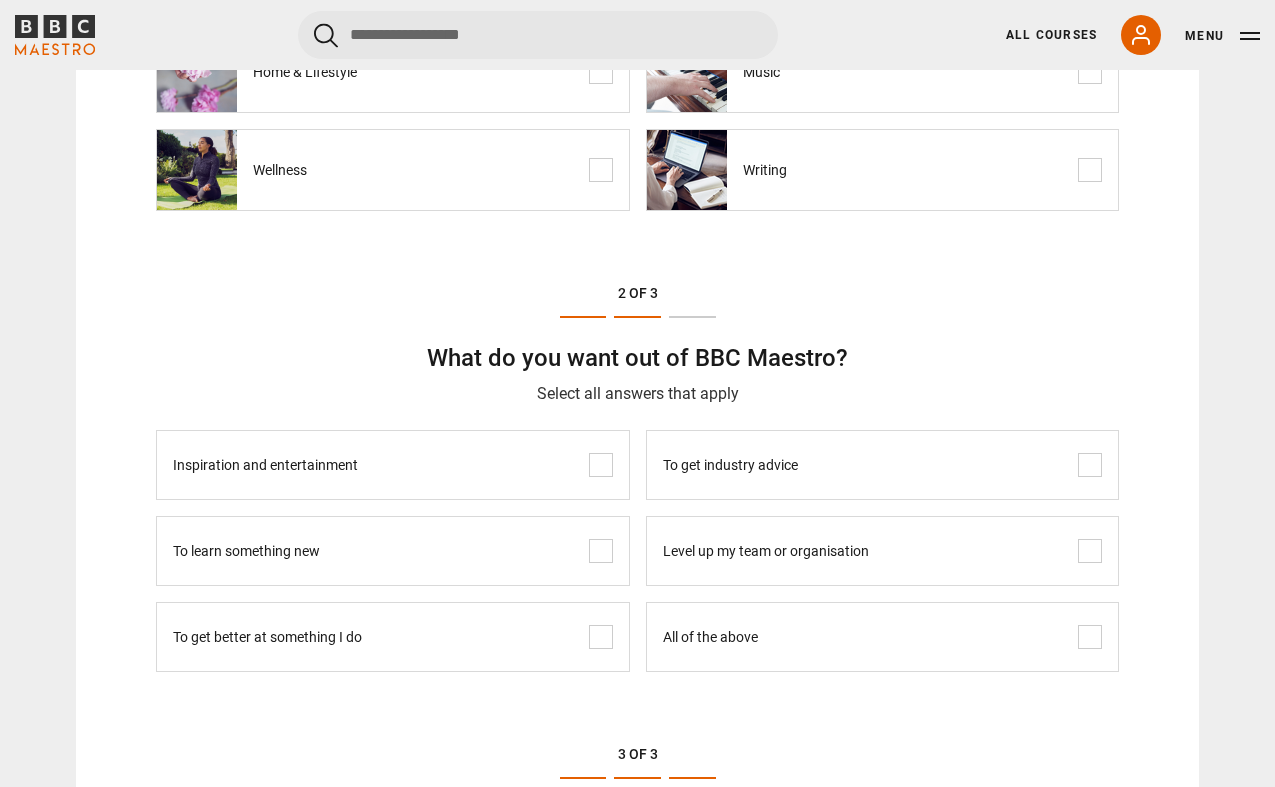 click at bounding box center [1090, 465] 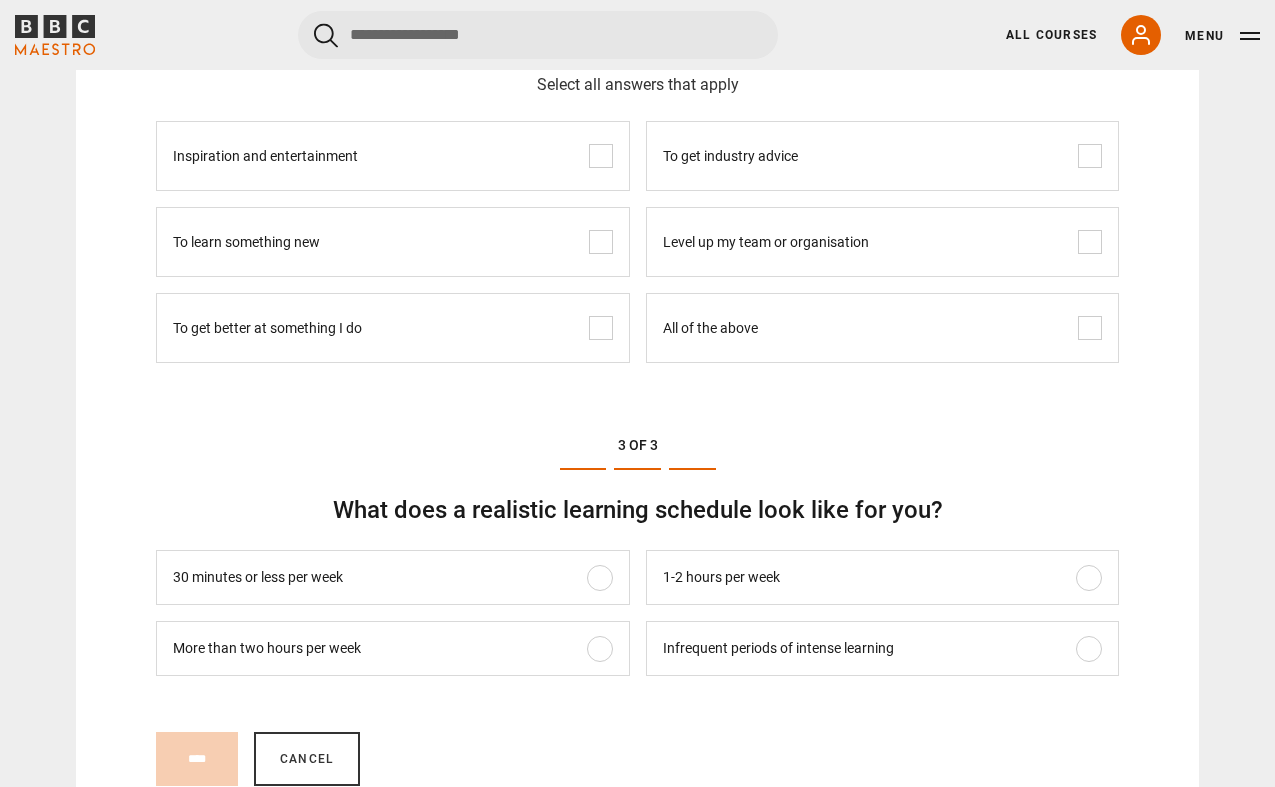 scroll, scrollTop: 923, scrollLeft: 0, axis: vertical 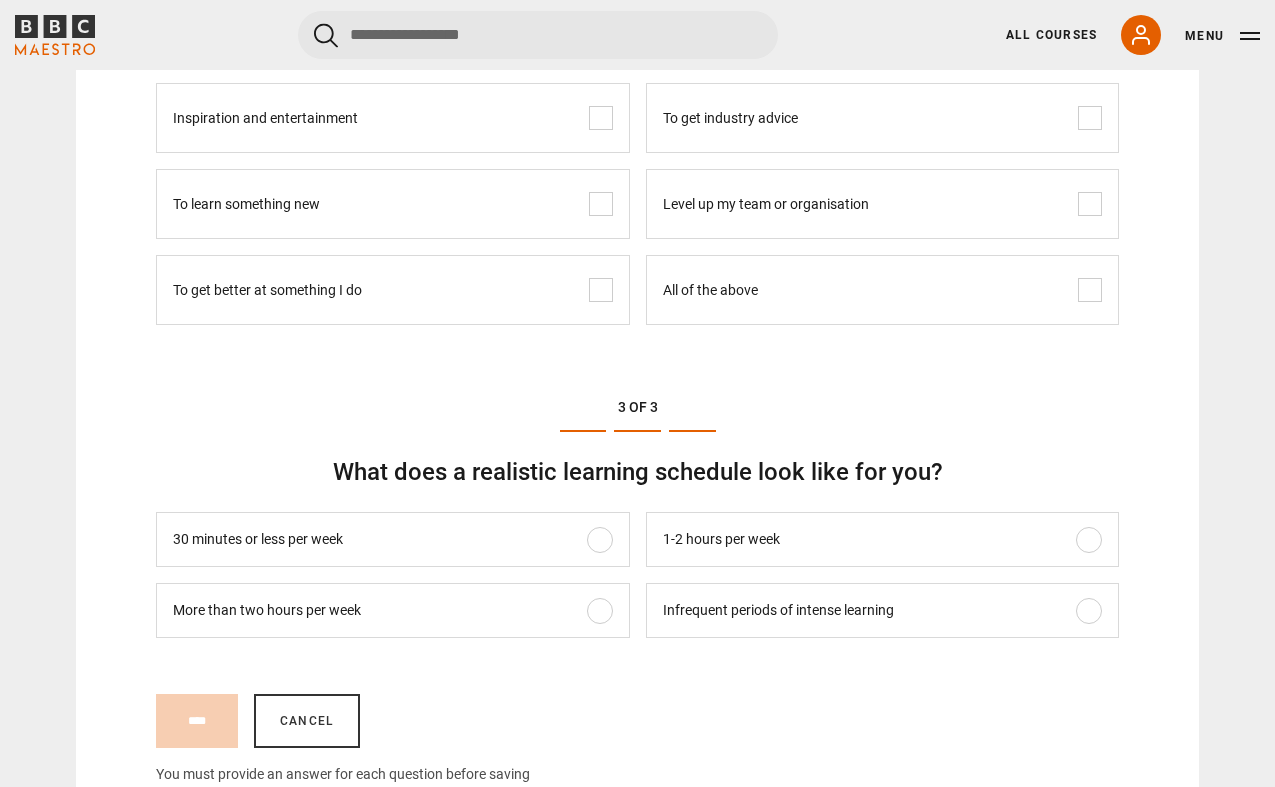 click on "More than two hours per week" at bounding box center [393, 610] 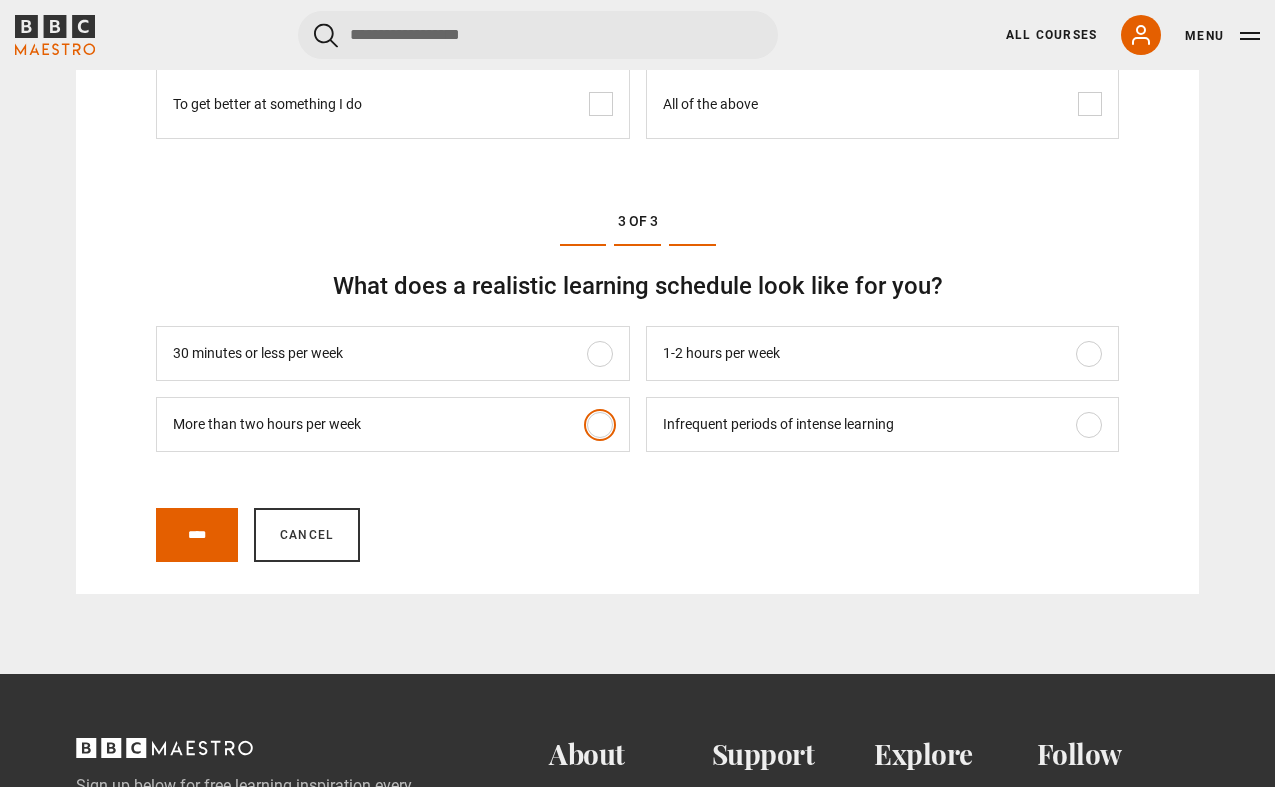 scroll, scrollTop: 1118, scrollLeft: 0, axis: vertical 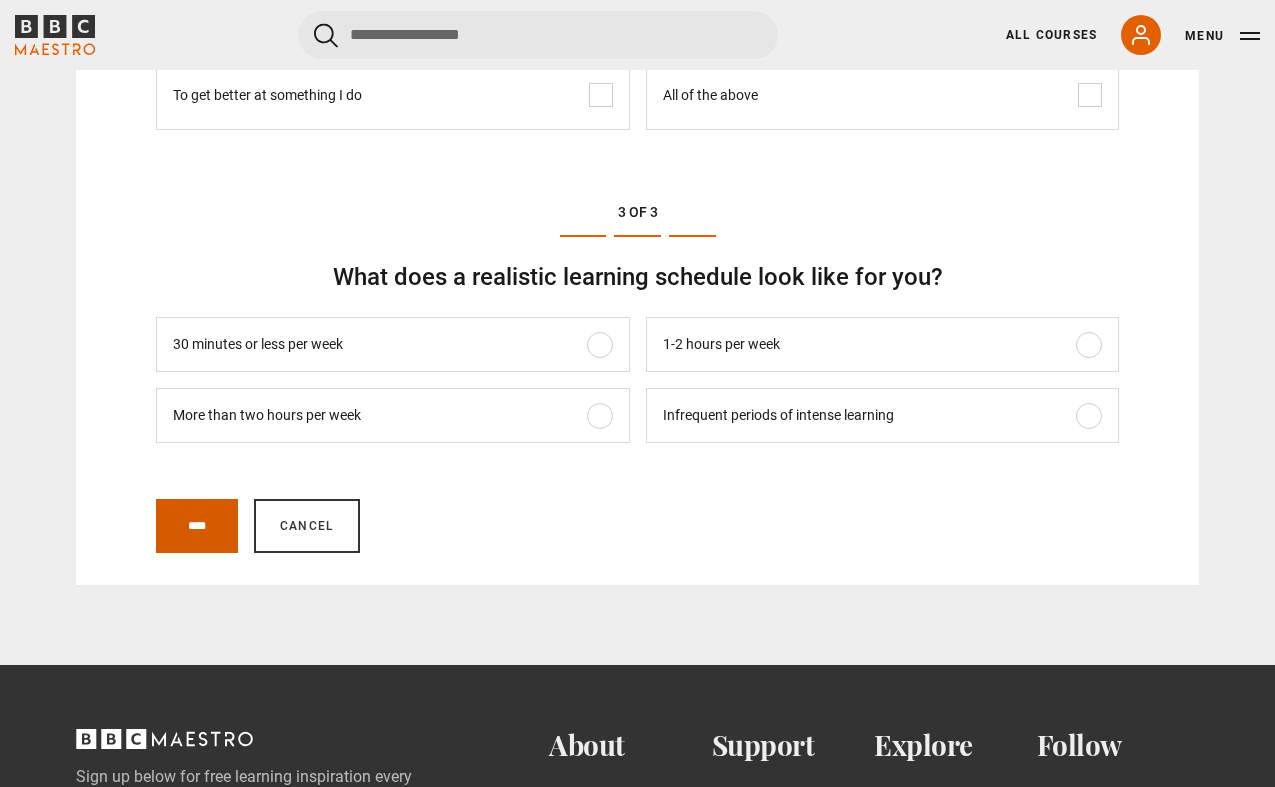 click on "****" at bounding box center (197, 526) 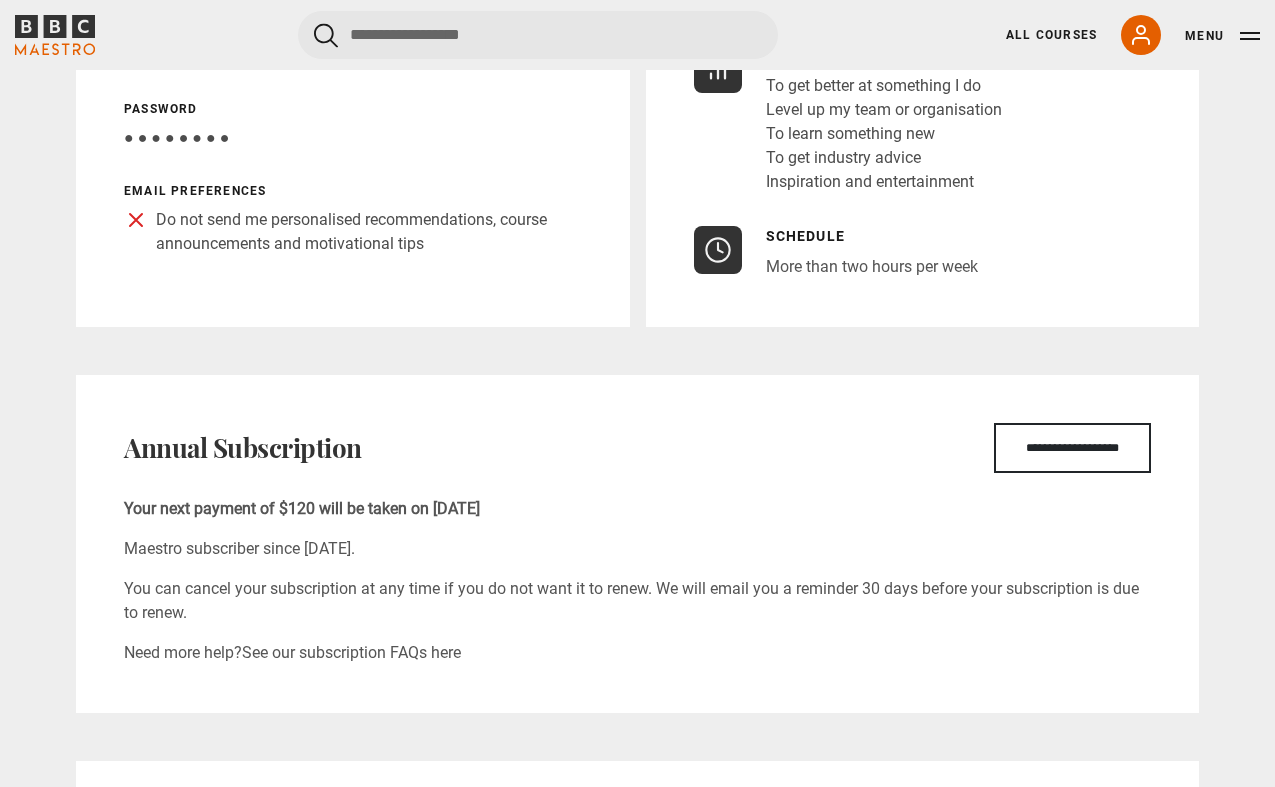 scroll, scrollTop: 0, scrollLeft: 0, axis: both 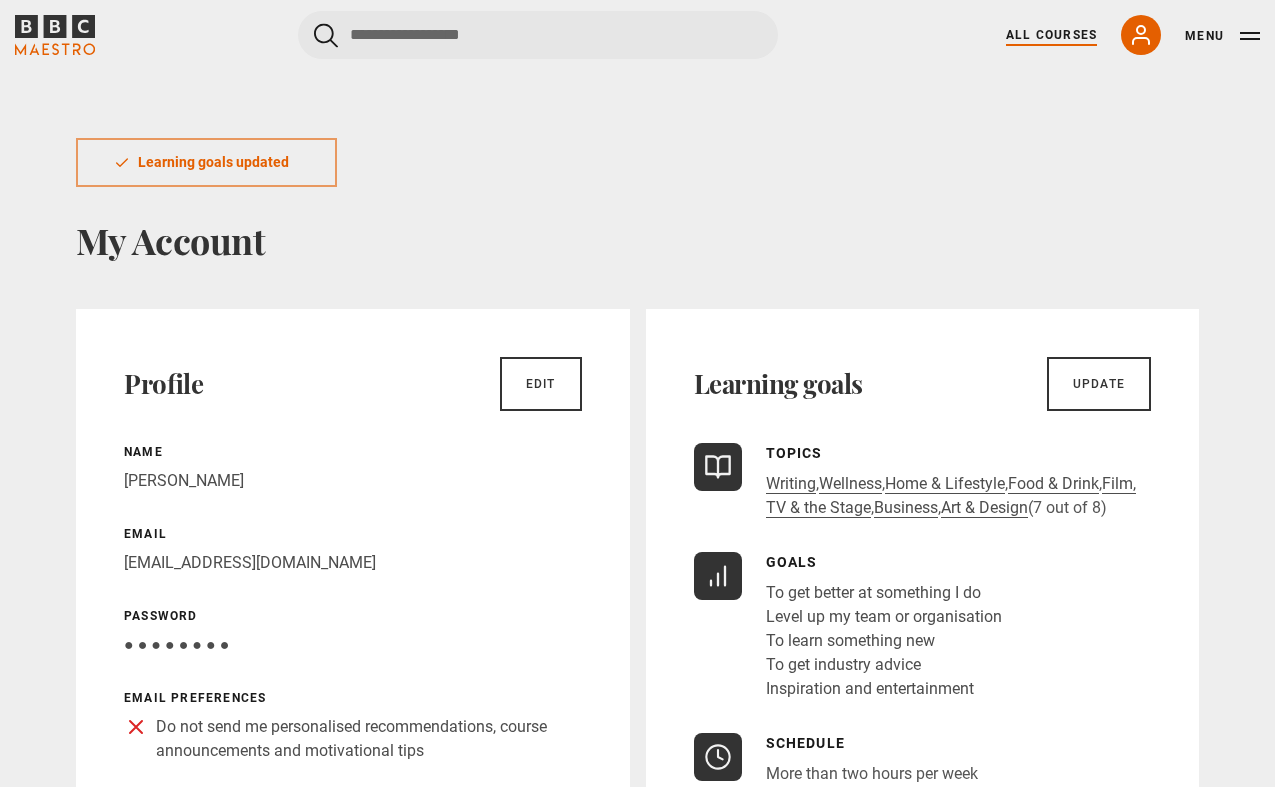 click on "All Courses" at bounding box center (1051, 35) 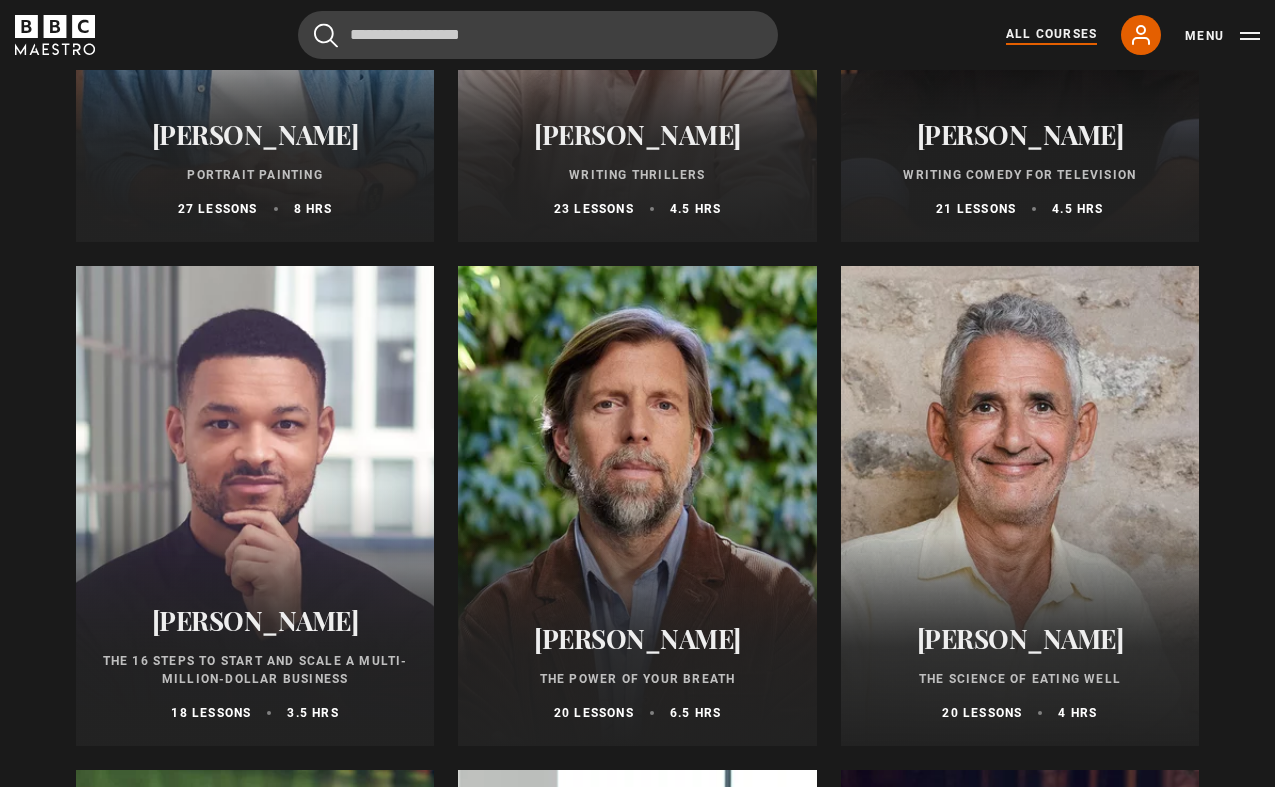 scroll, scrollTop: 2235, scrollLeft: 0, axis: vertical 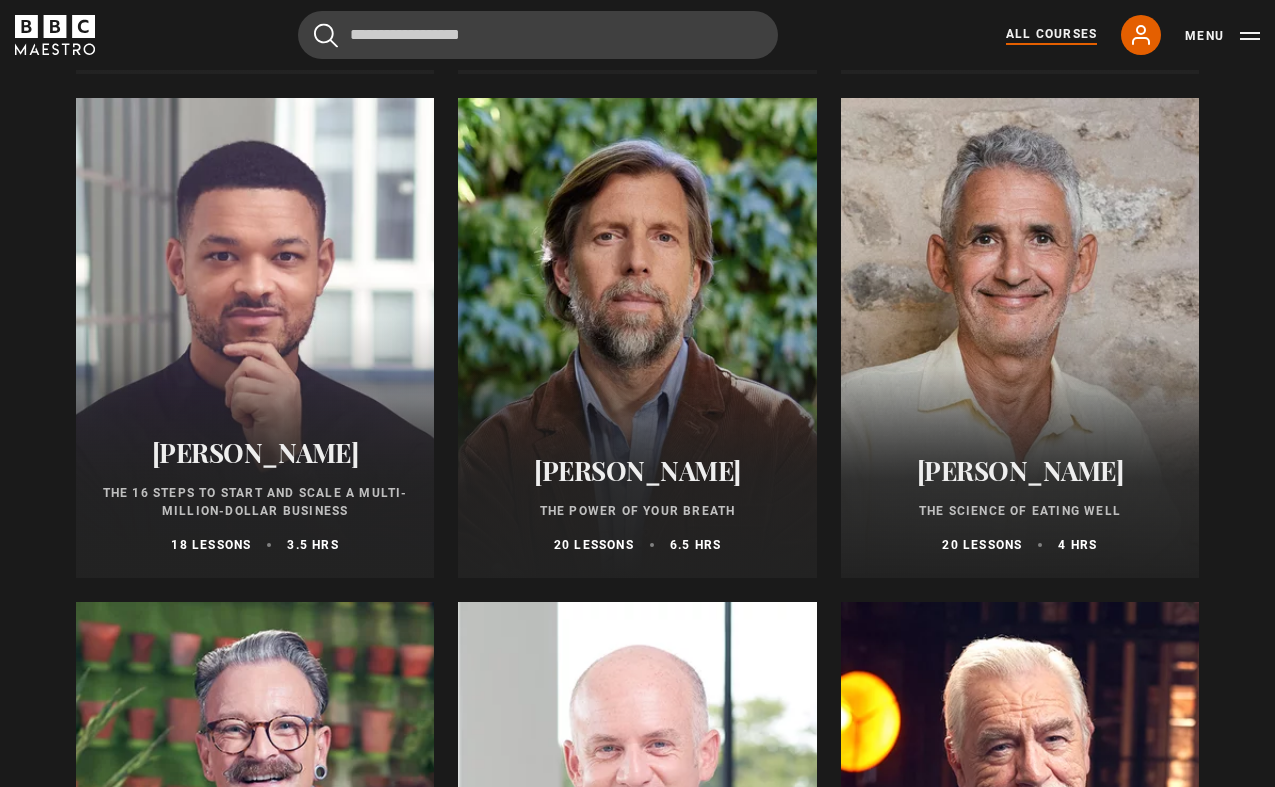 click on "18 lessons
3.5 hrs" at bounding box center [255, 545] 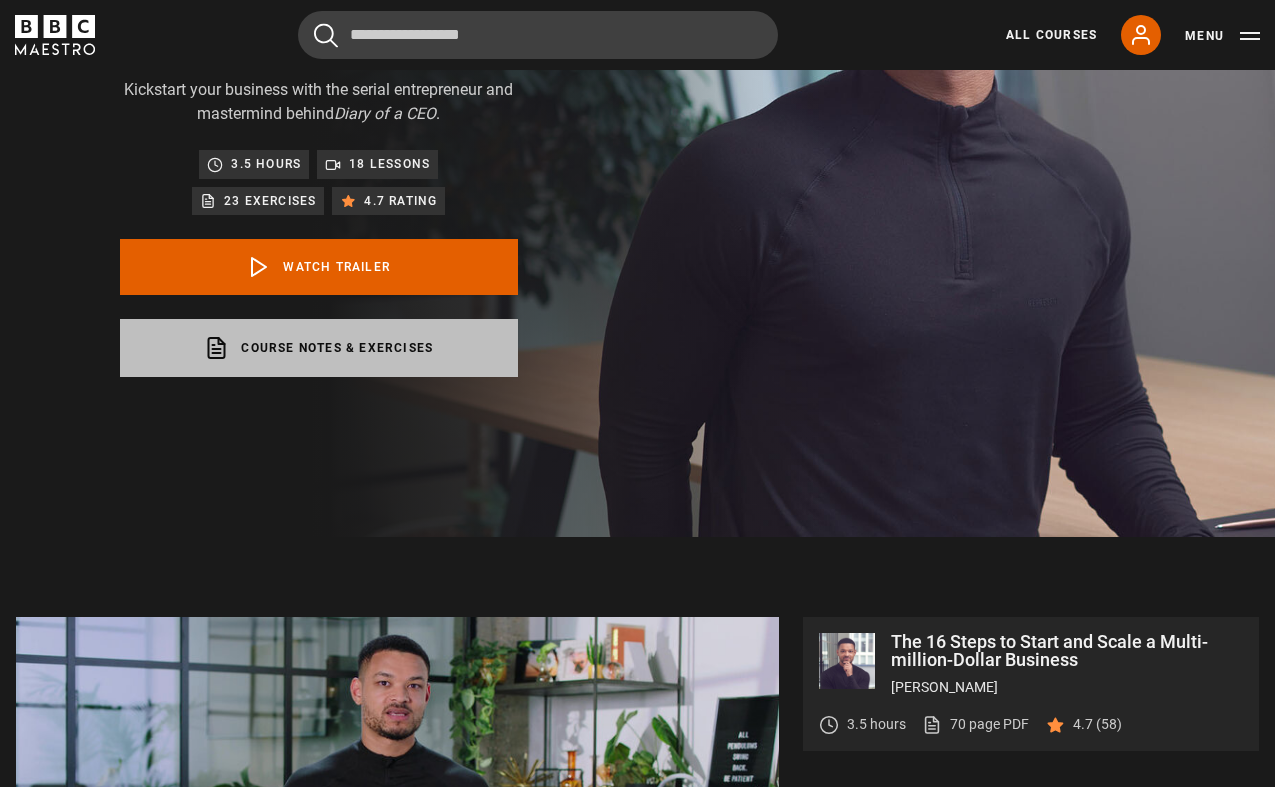 scroll, scrollTop: 0, scrollLeft: 0, axis: both 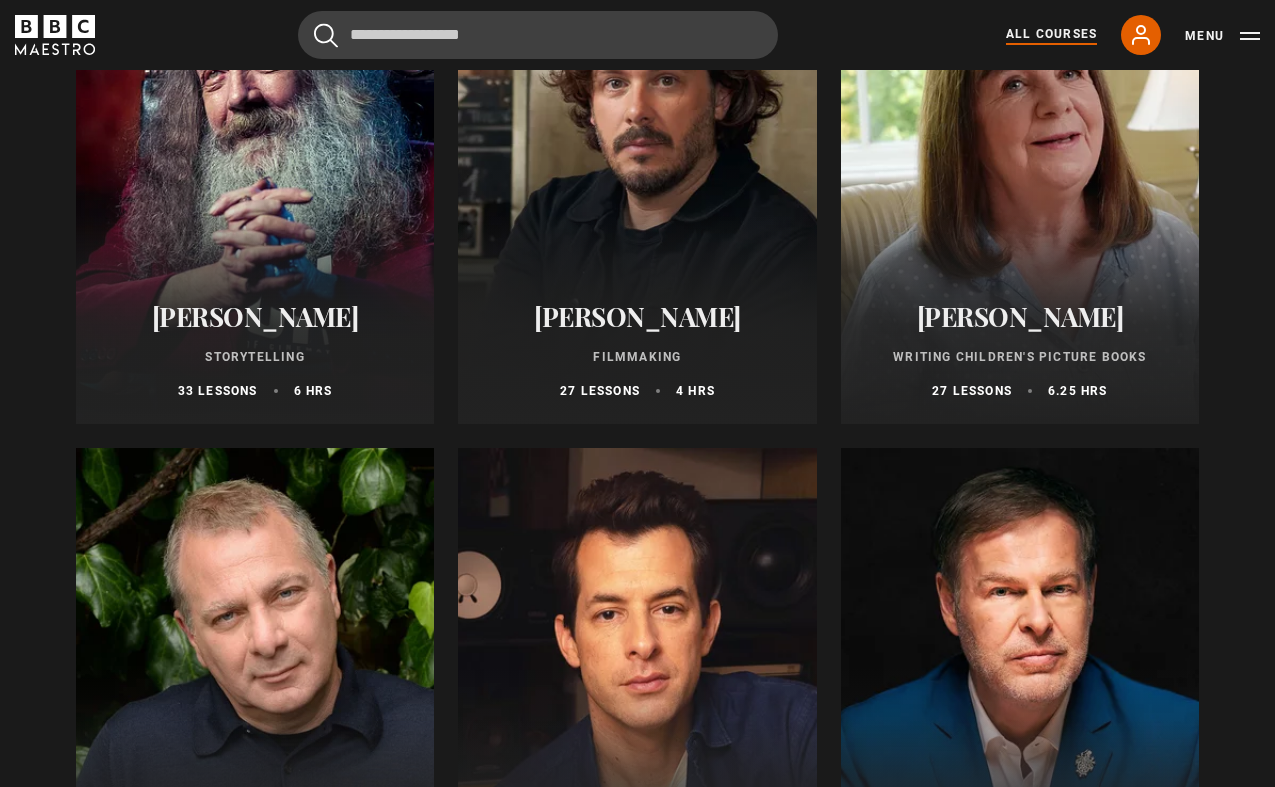 click at bounding box center (1020, 184) 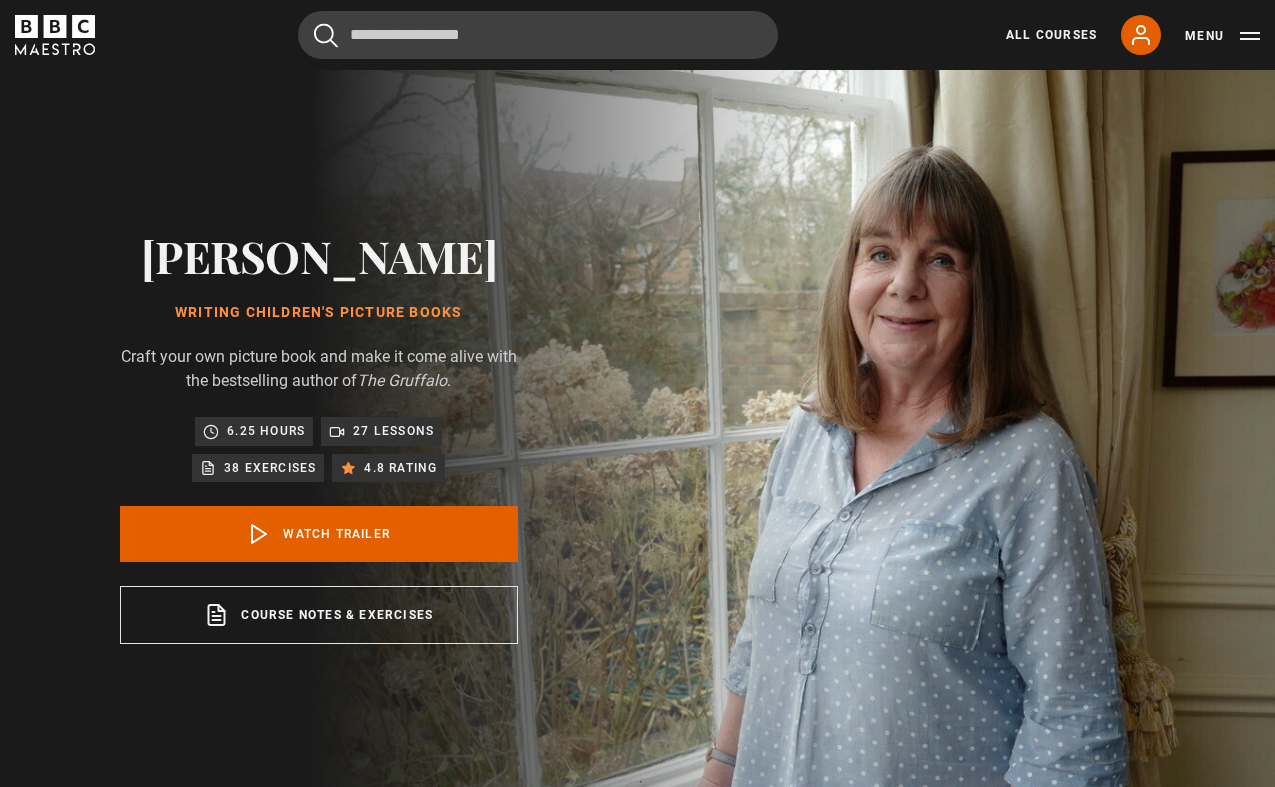 scroll, scrollTop: 0, scrollLeft: 0, axis: both 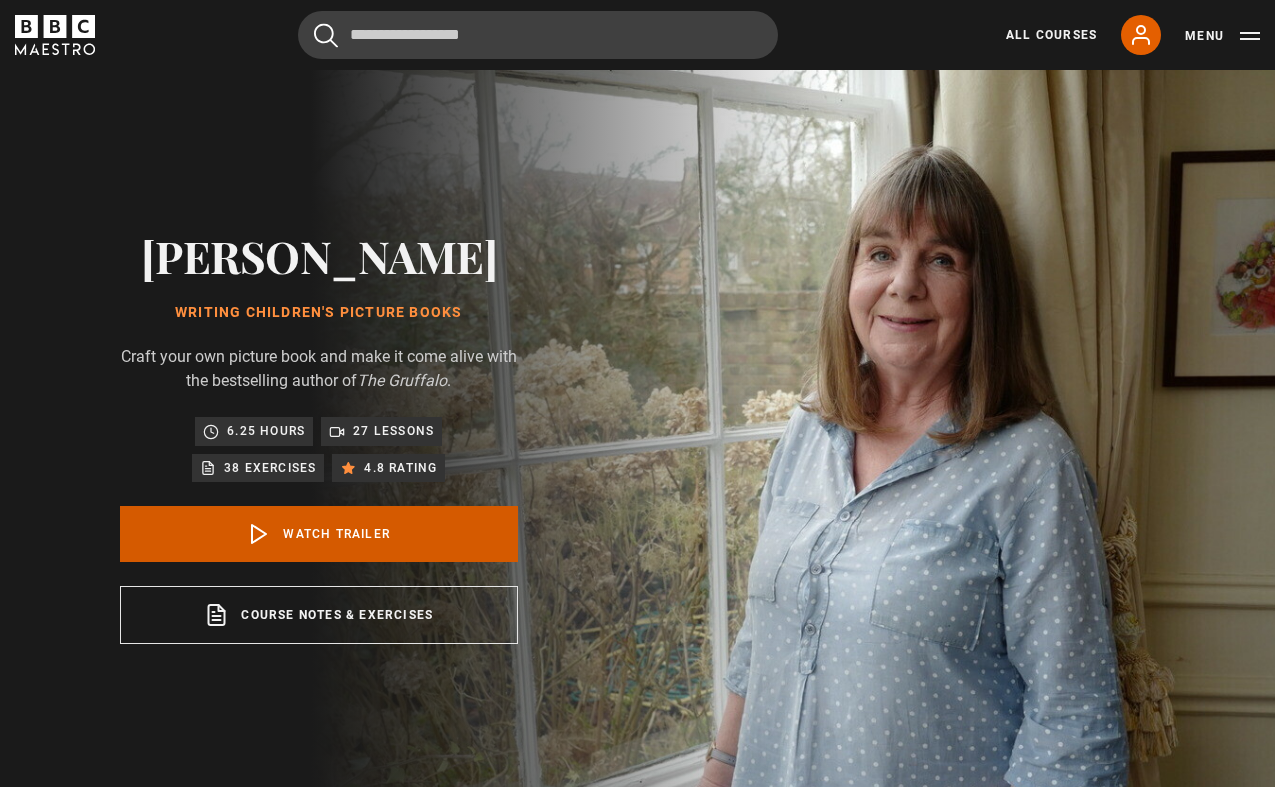 click on "Watch Trailer" at bounding box center (319, 534) 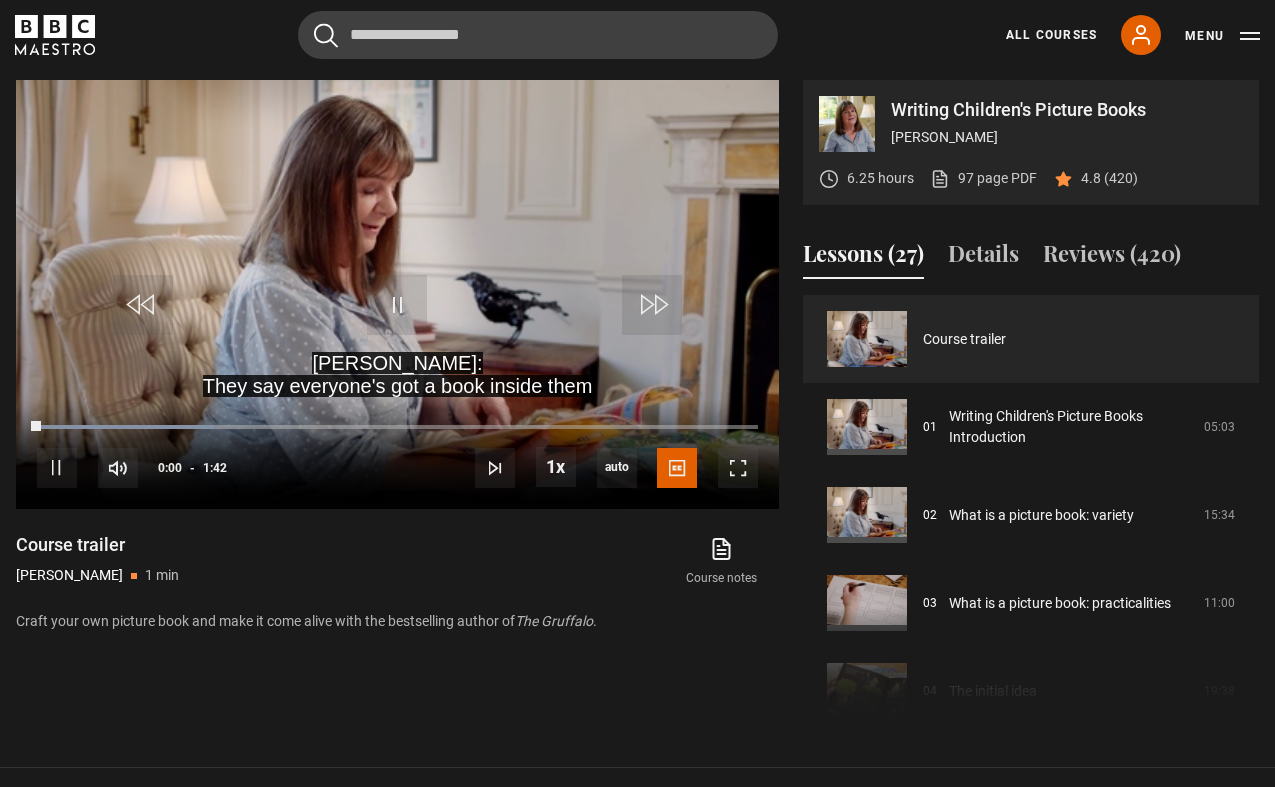 scroll, scrollTop: 804, scrollLeft: 0, axis: vertical 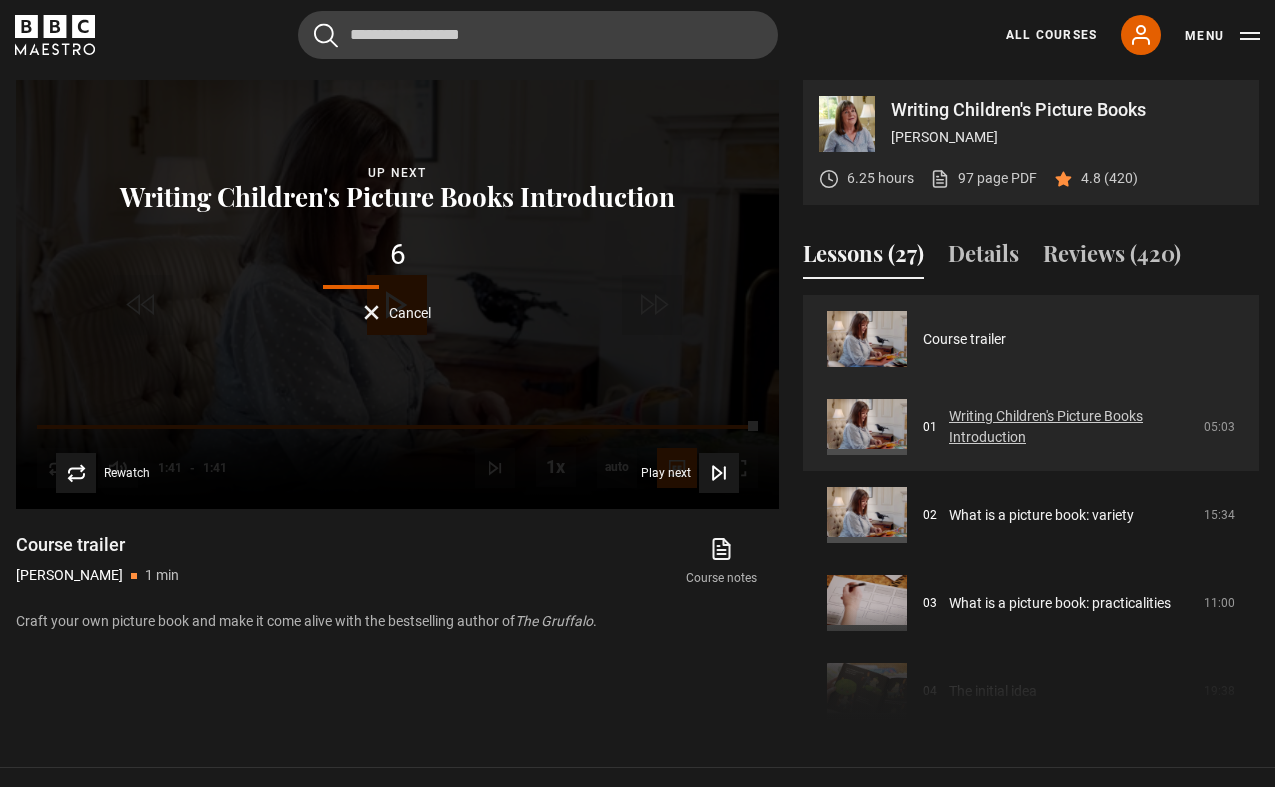 click on "Writing Children's Picture Books Introduction" at bounding box center (1070, 427) 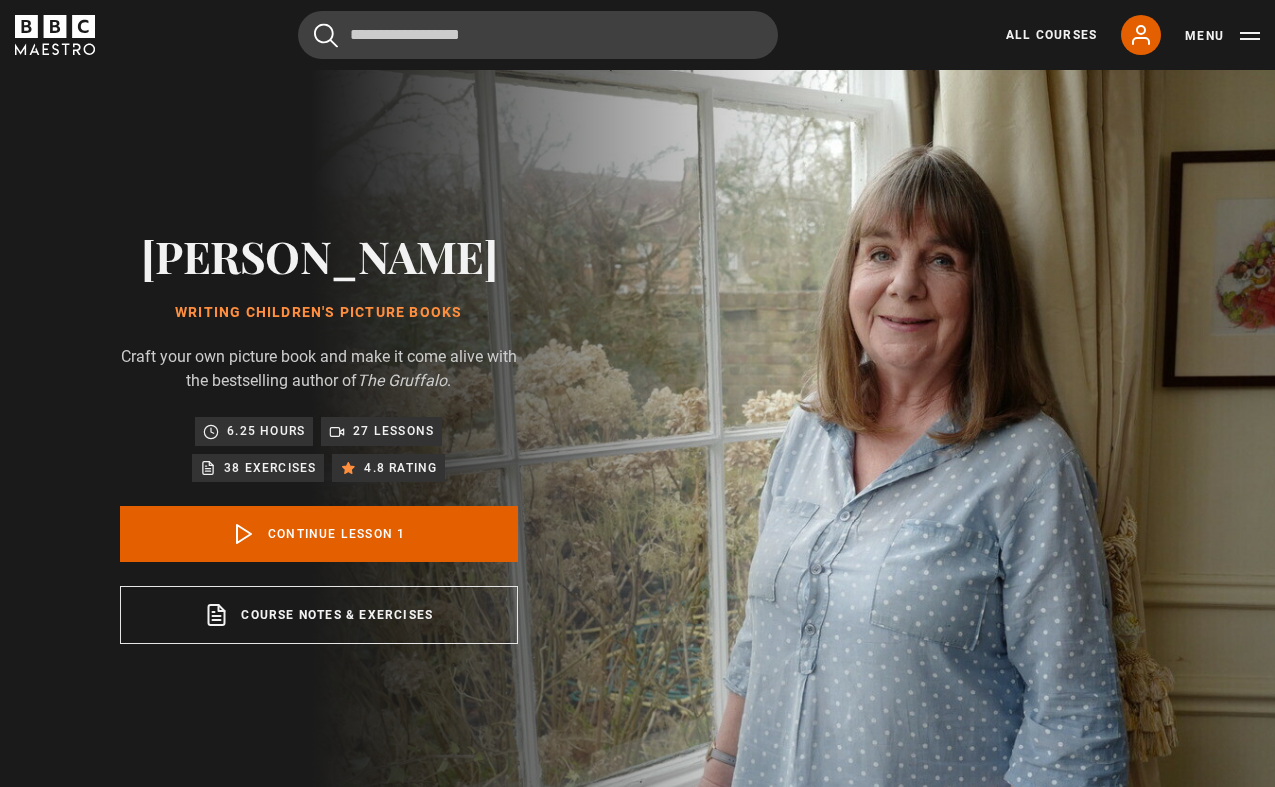scroll, scrollTop: 804, scrollLeft: 0, axis: vertical 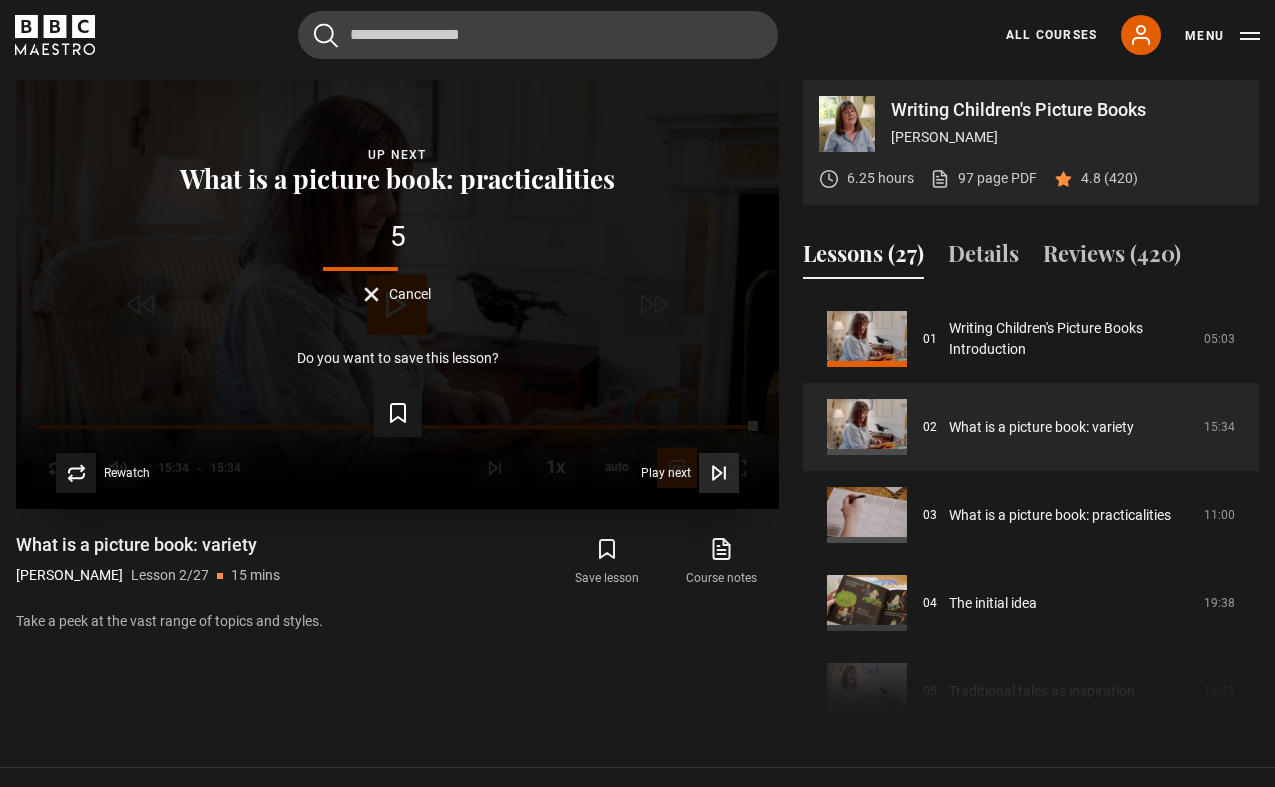 click at bounding box center [719, 473] 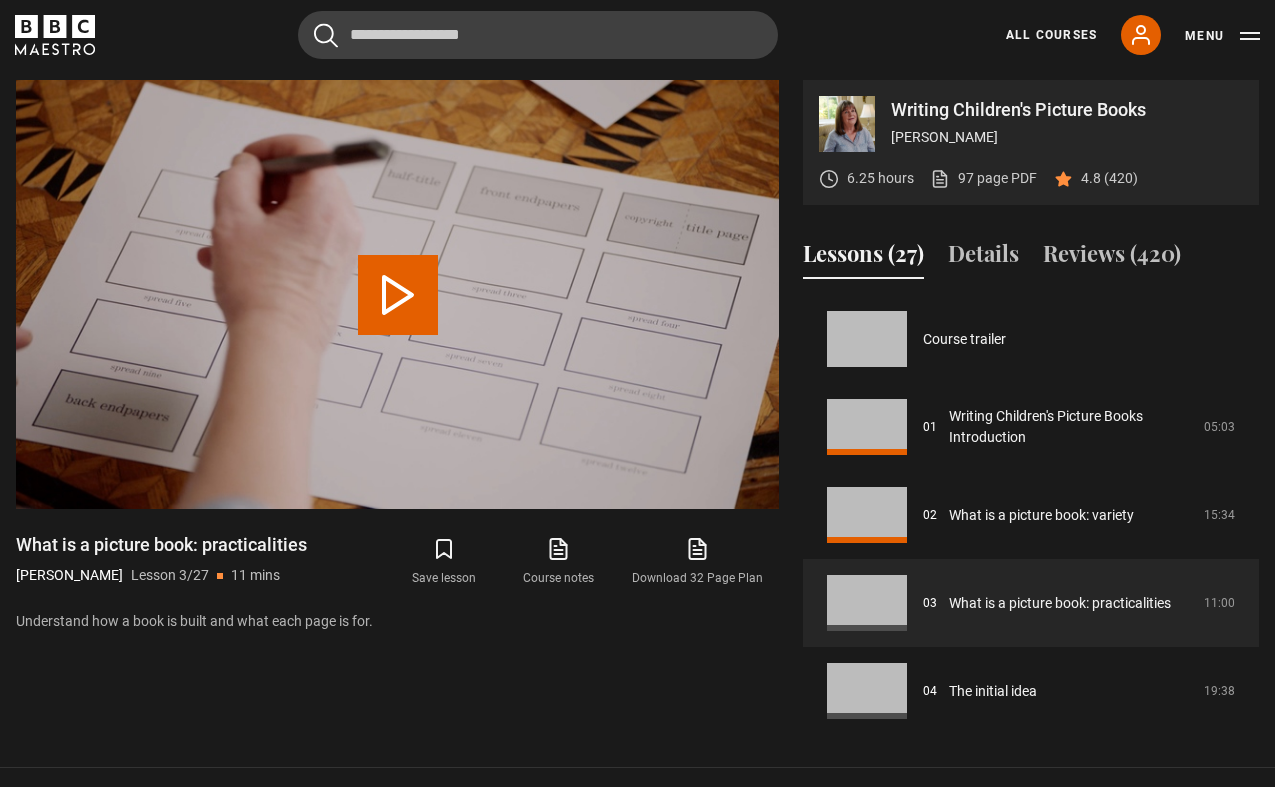 scroll, scrollTop: 176, scrollLeft: 0, axis: vertical 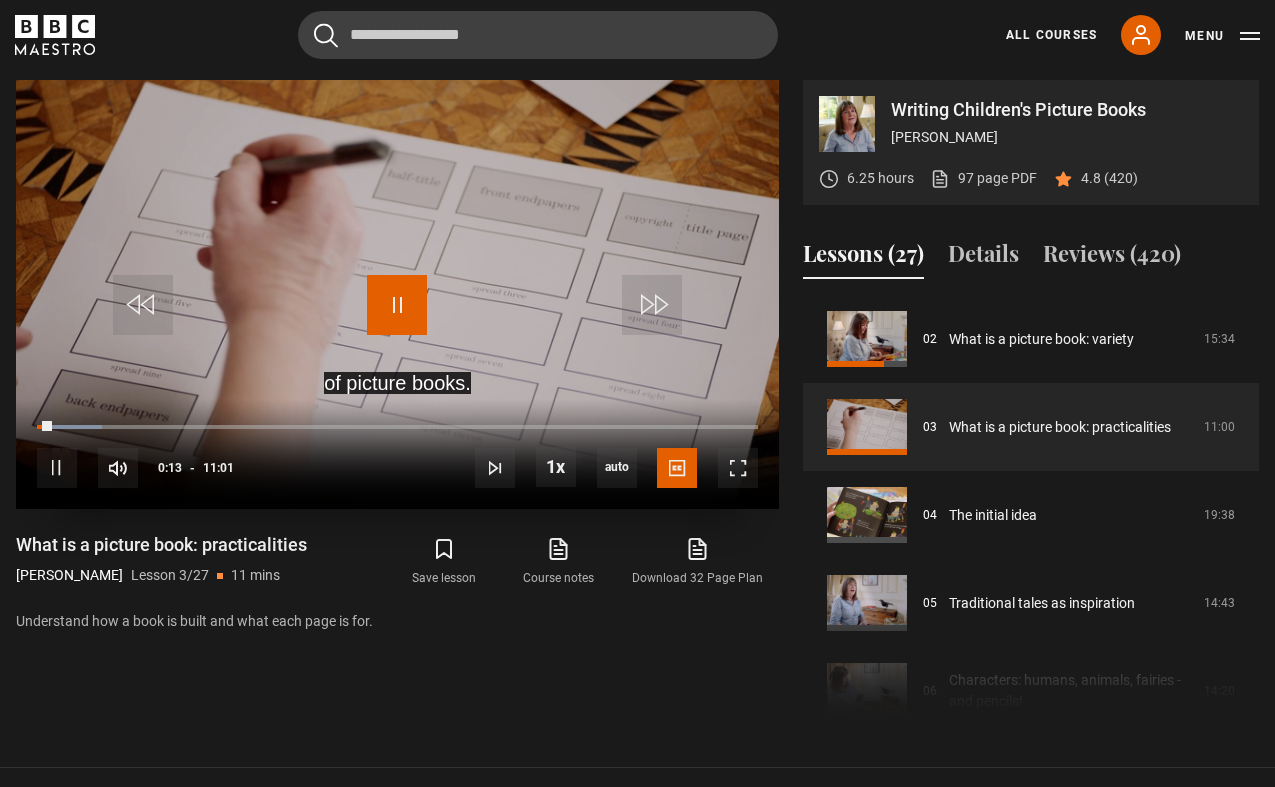 click at bounding box center (397, 305) 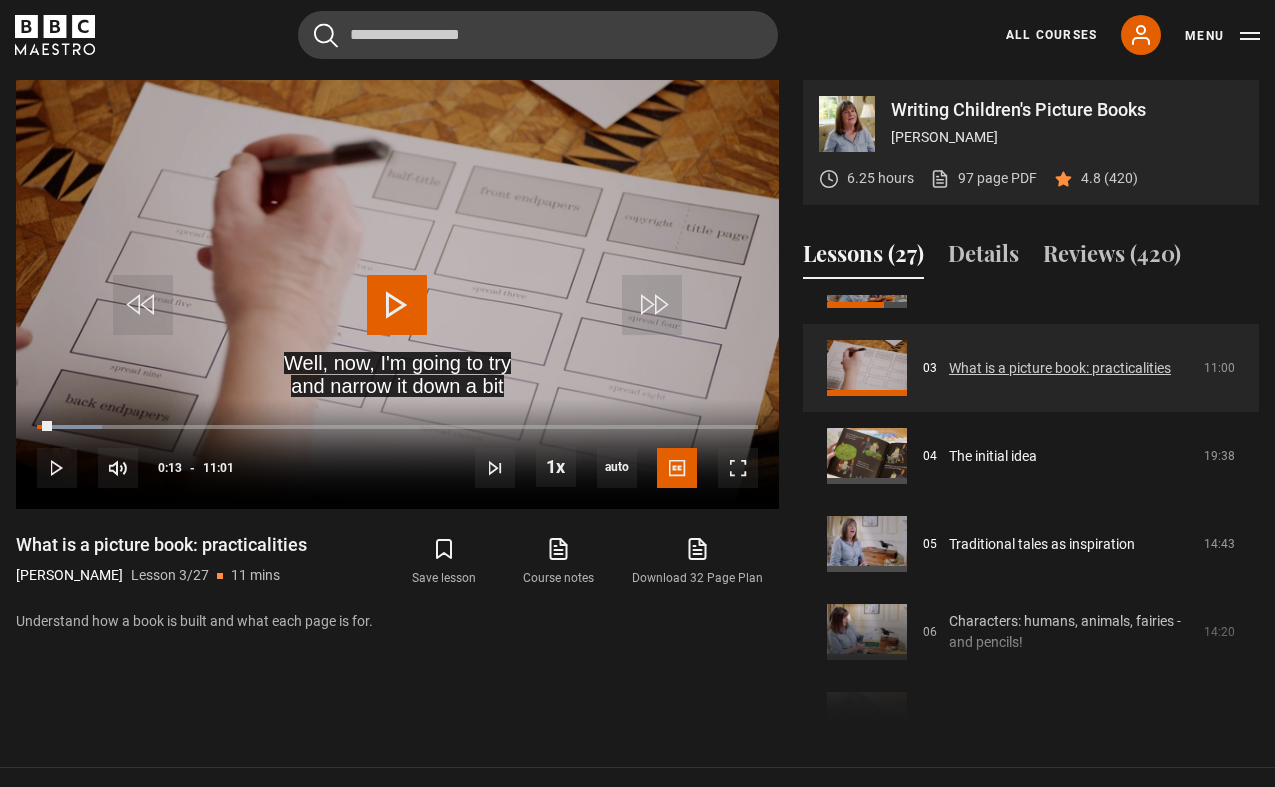 scroll, scrollTop: 236, scrollLeft: 0, axis: vertical 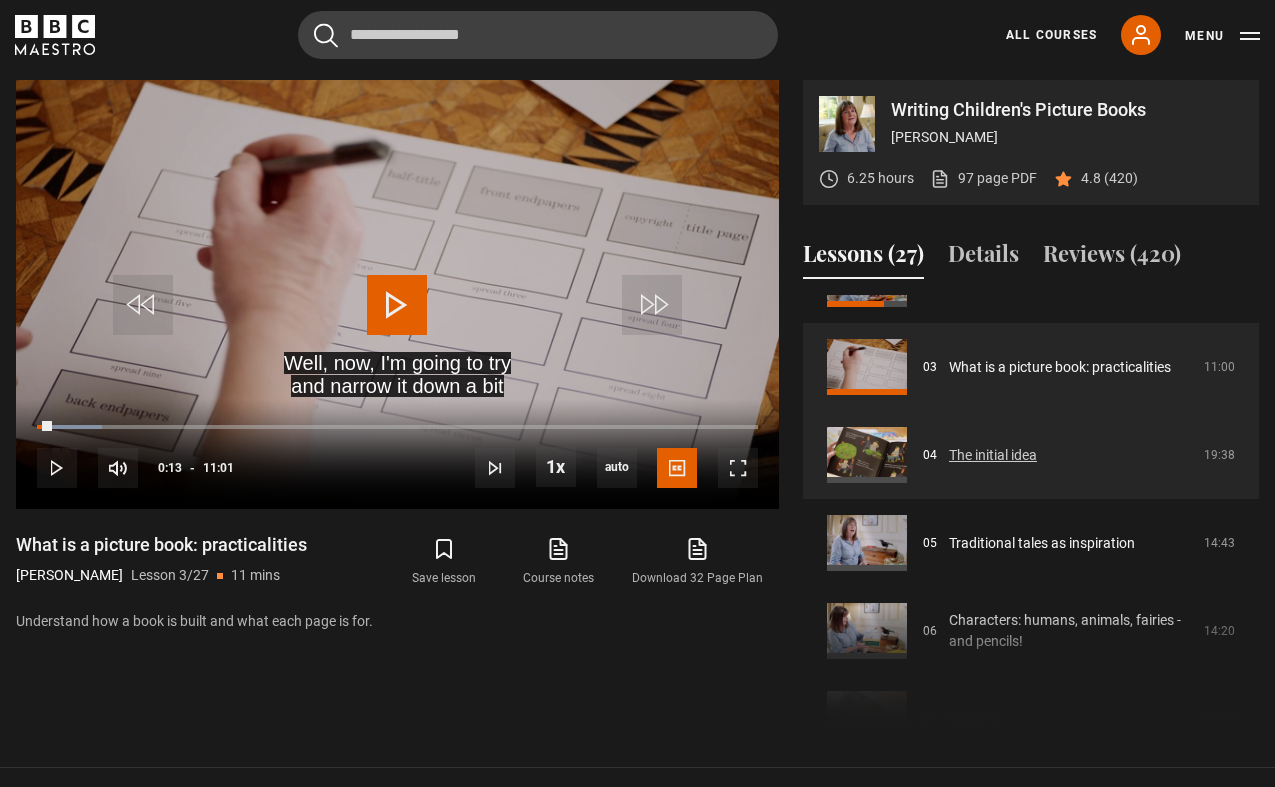 click on "The initial idea" at bounding box center [993, 455] 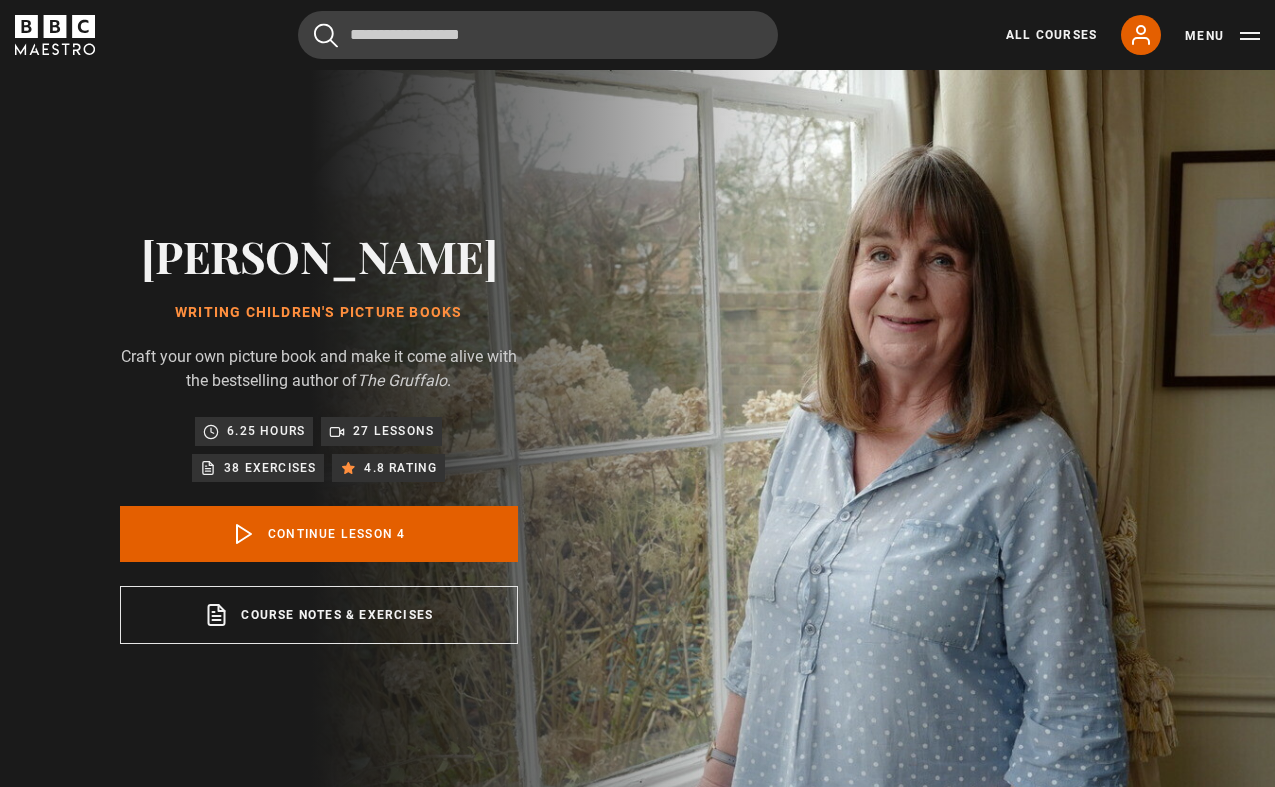 scroll, scrollTop: 804, scrollLeft: 0, axis: vertical 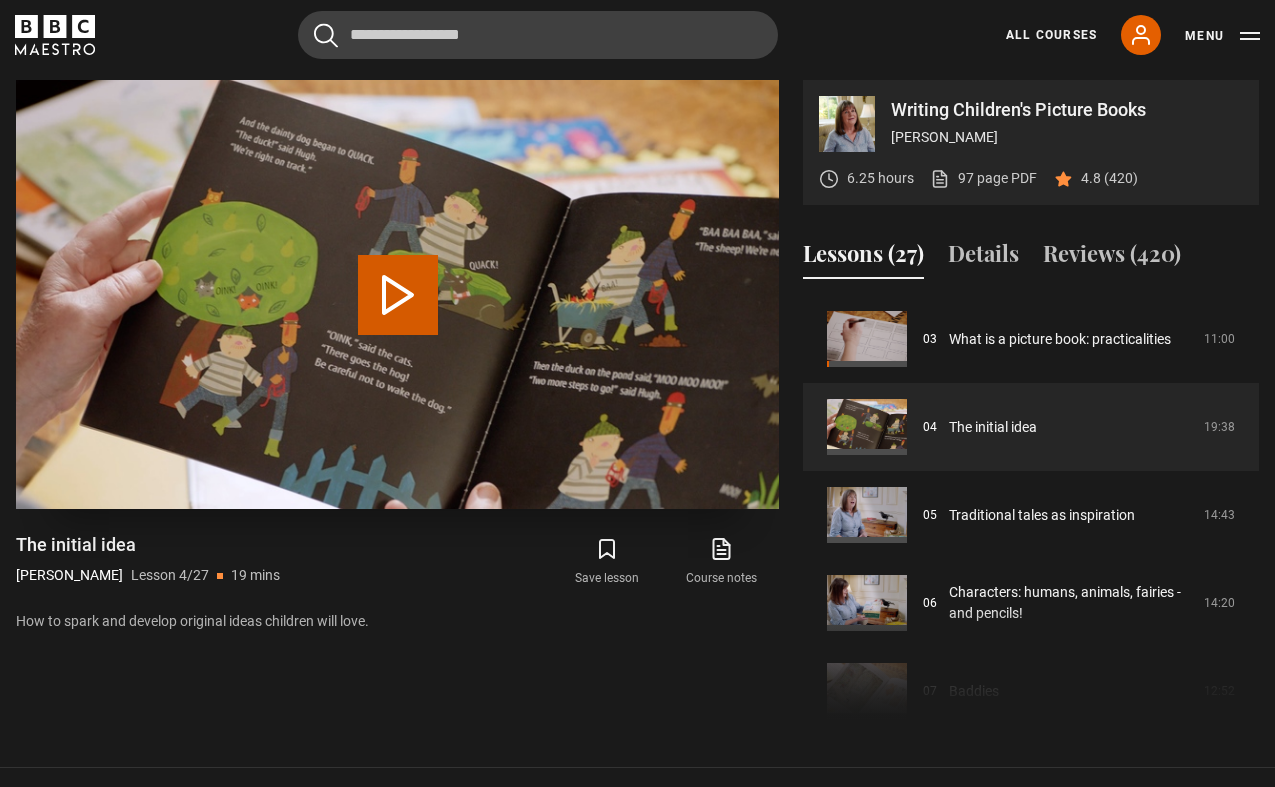 click on "Play Lesson The initial idea" at bounding box center (398, 295) 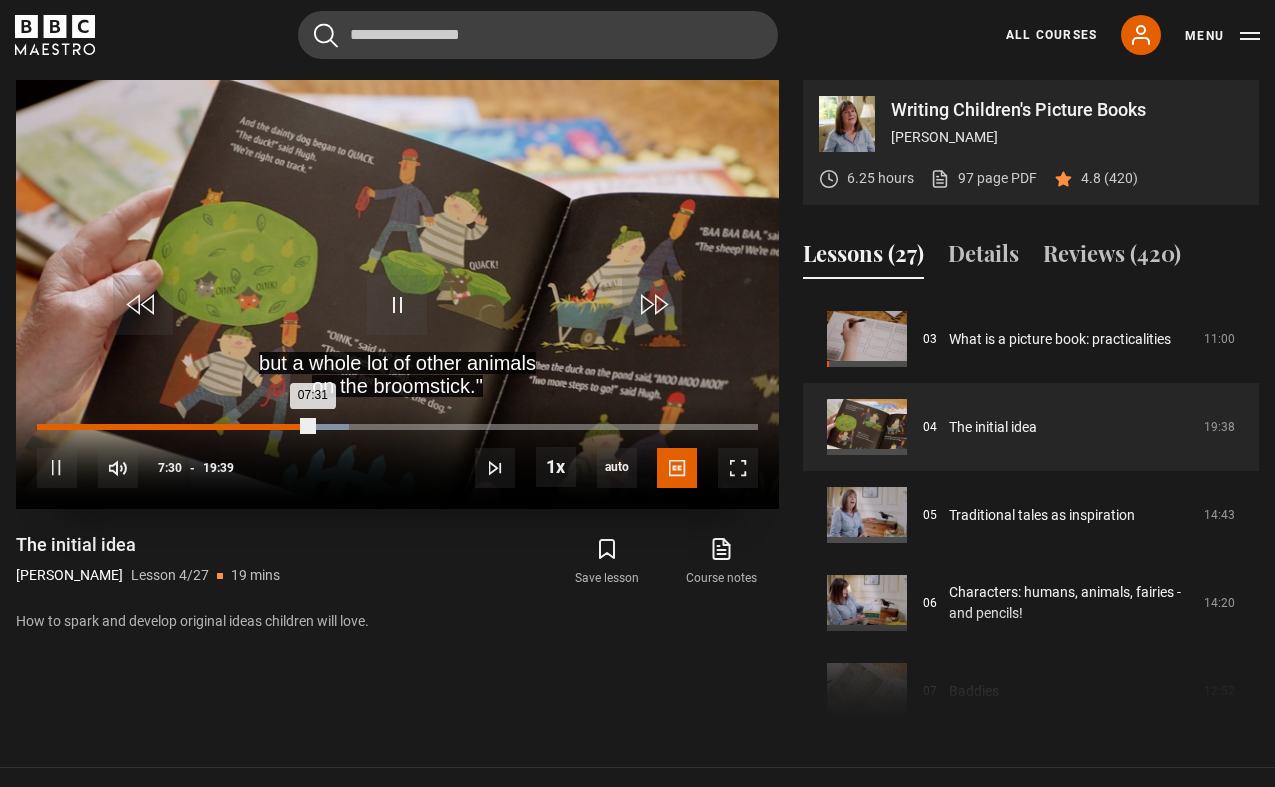 click on "Loaded :  43.26% 06:56 07:31" at bounding box center [397, 427] 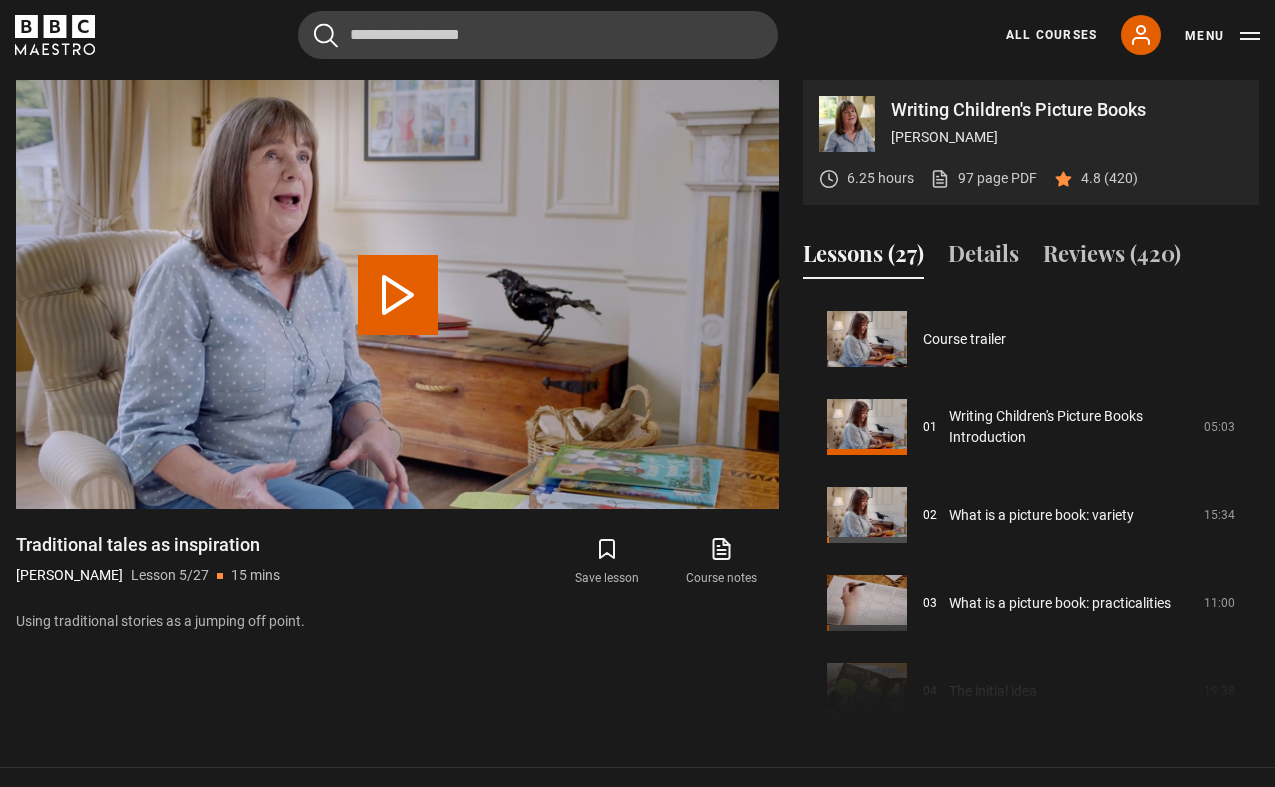 scroll, scrollTop: 352, scrollLeft: 0, axis: vertical 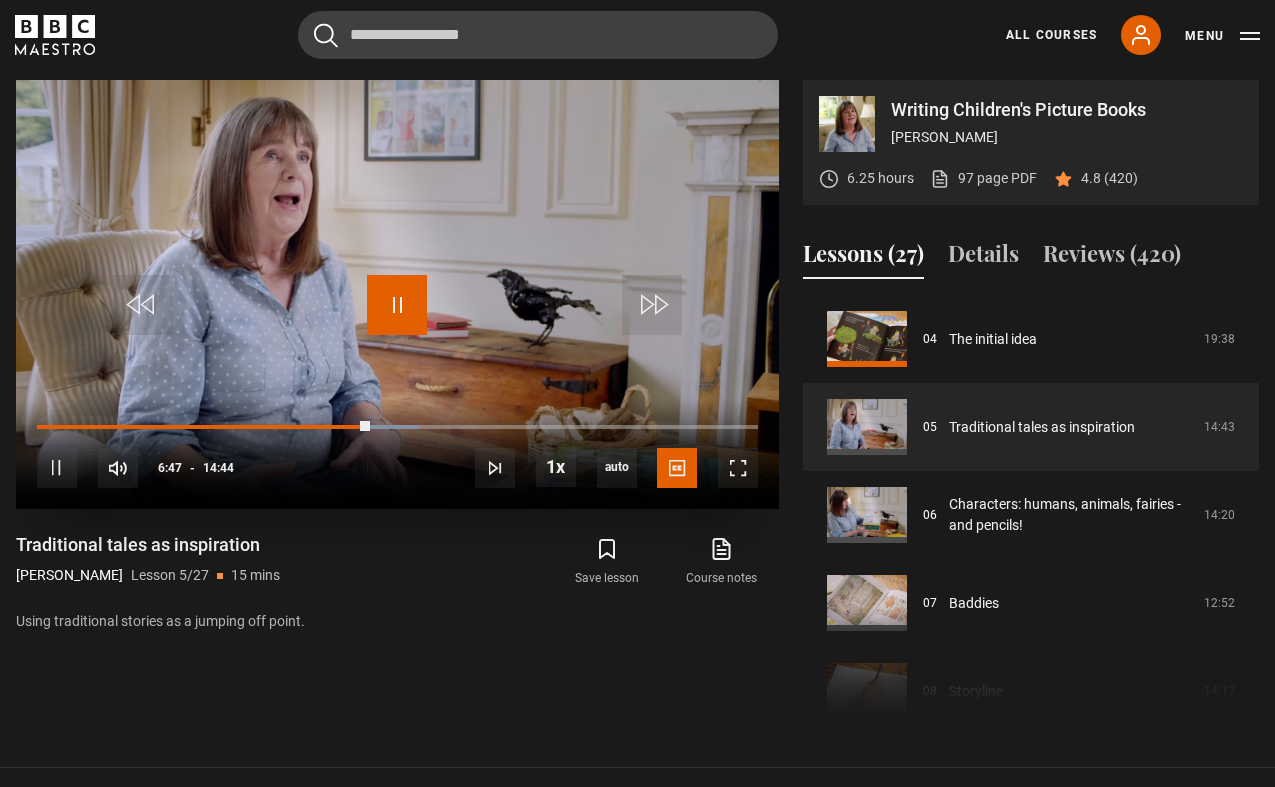 click at bounding box center [397, 305] 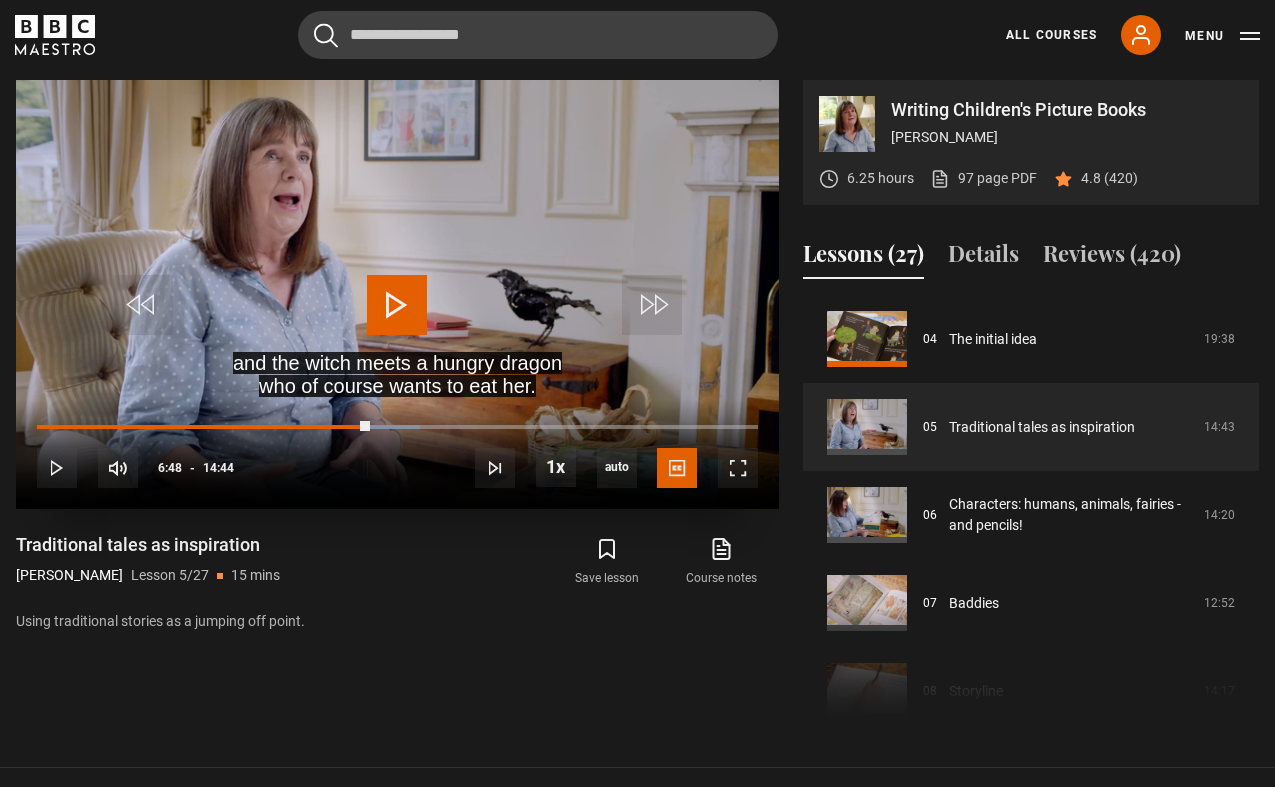 click at bounding box center [397, 305] 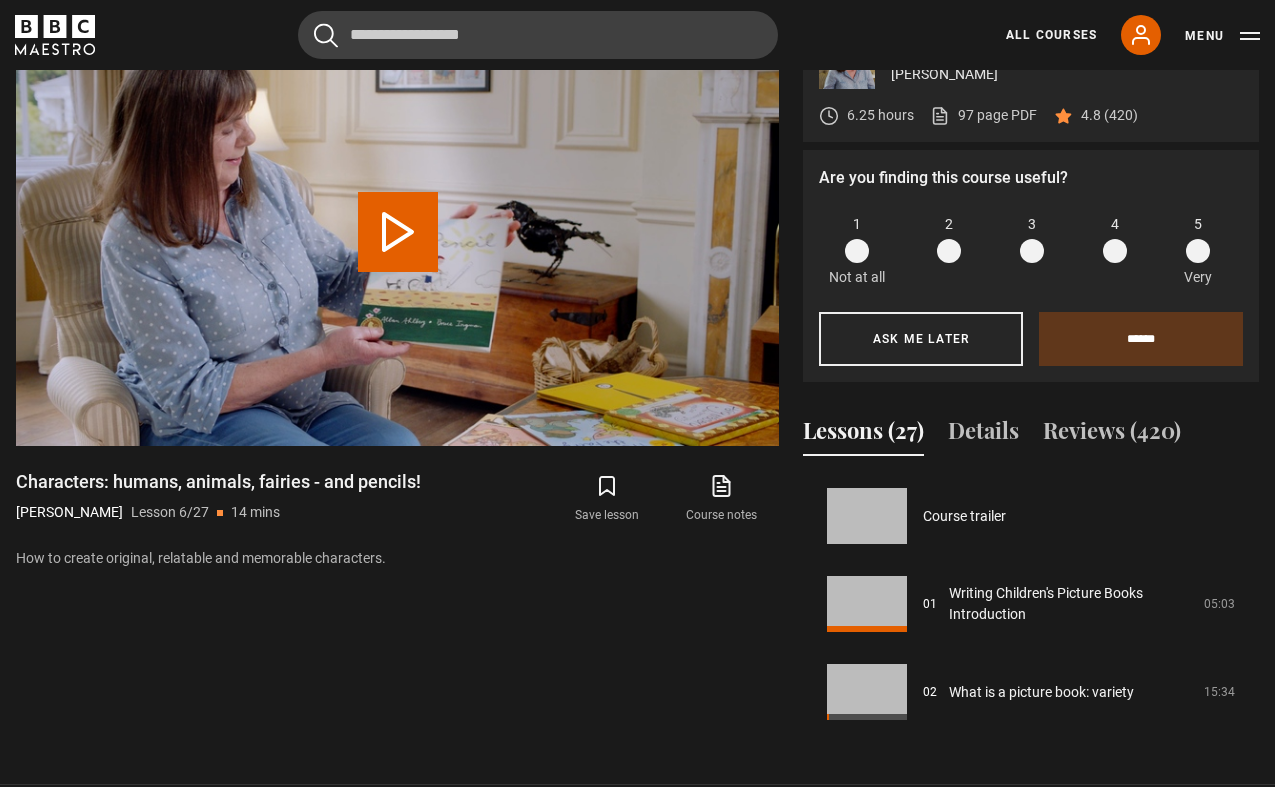 scroll, scrollTop: 857, scrollLeft: 0, axis: vertical 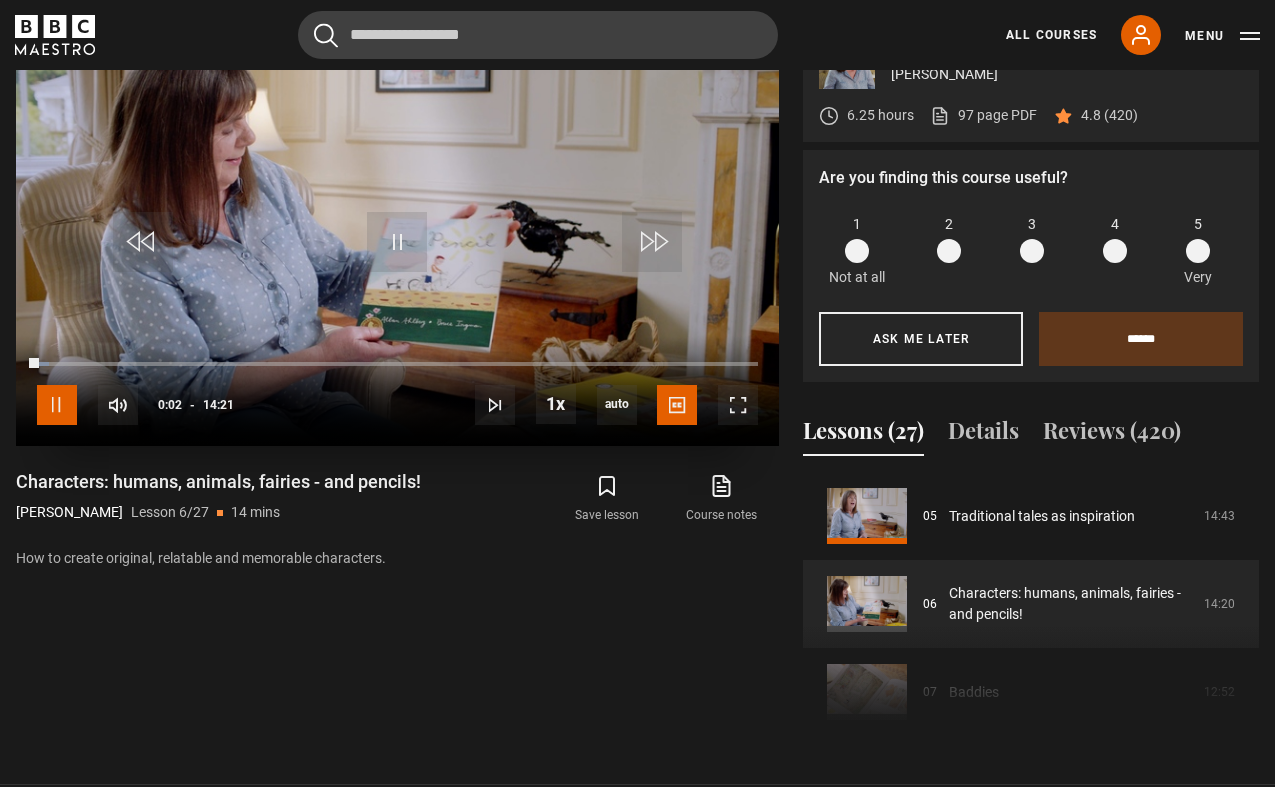 click at bounding box center [57, 405] 